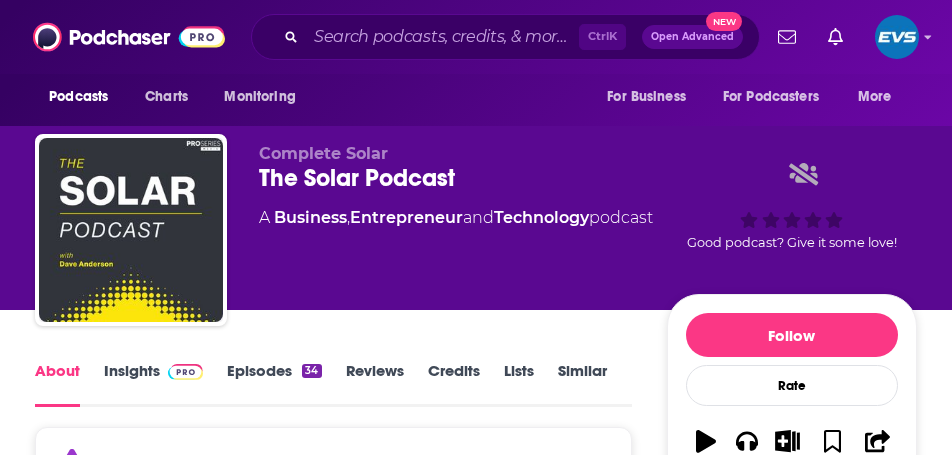 scroll, scrollTop: 510, scrollLeft: 0, axis: vertical 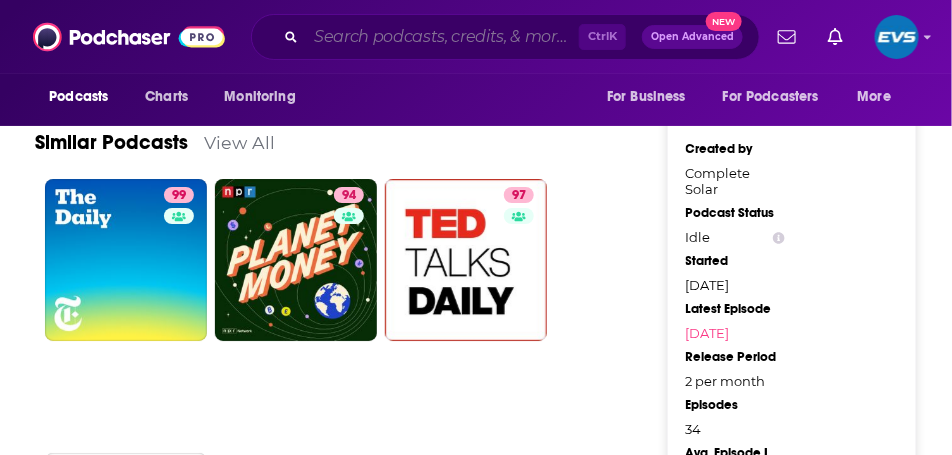 click at bounding box center (442, 37) 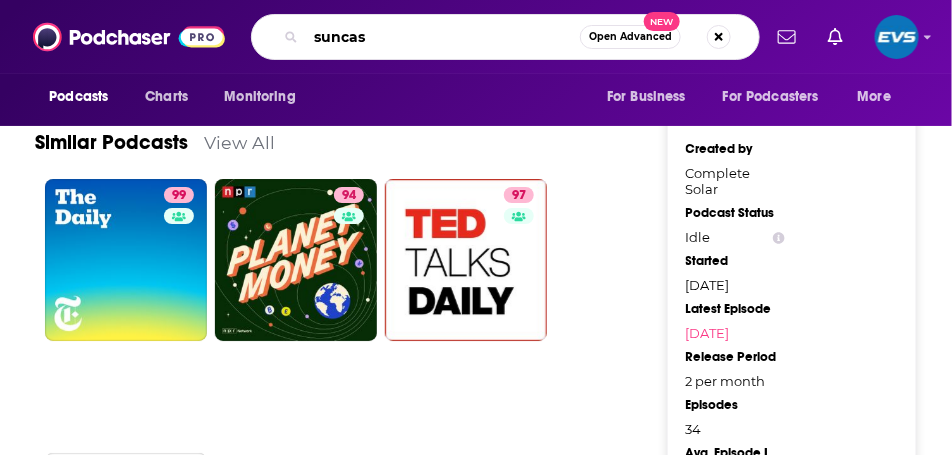 type on "suncast" 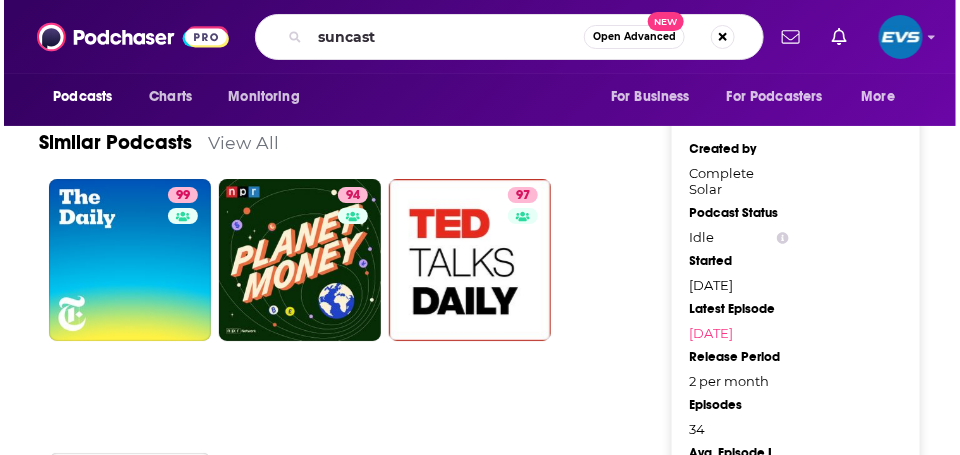 scroll, scrollTop: 0, scrollLeft: 0, axis: both 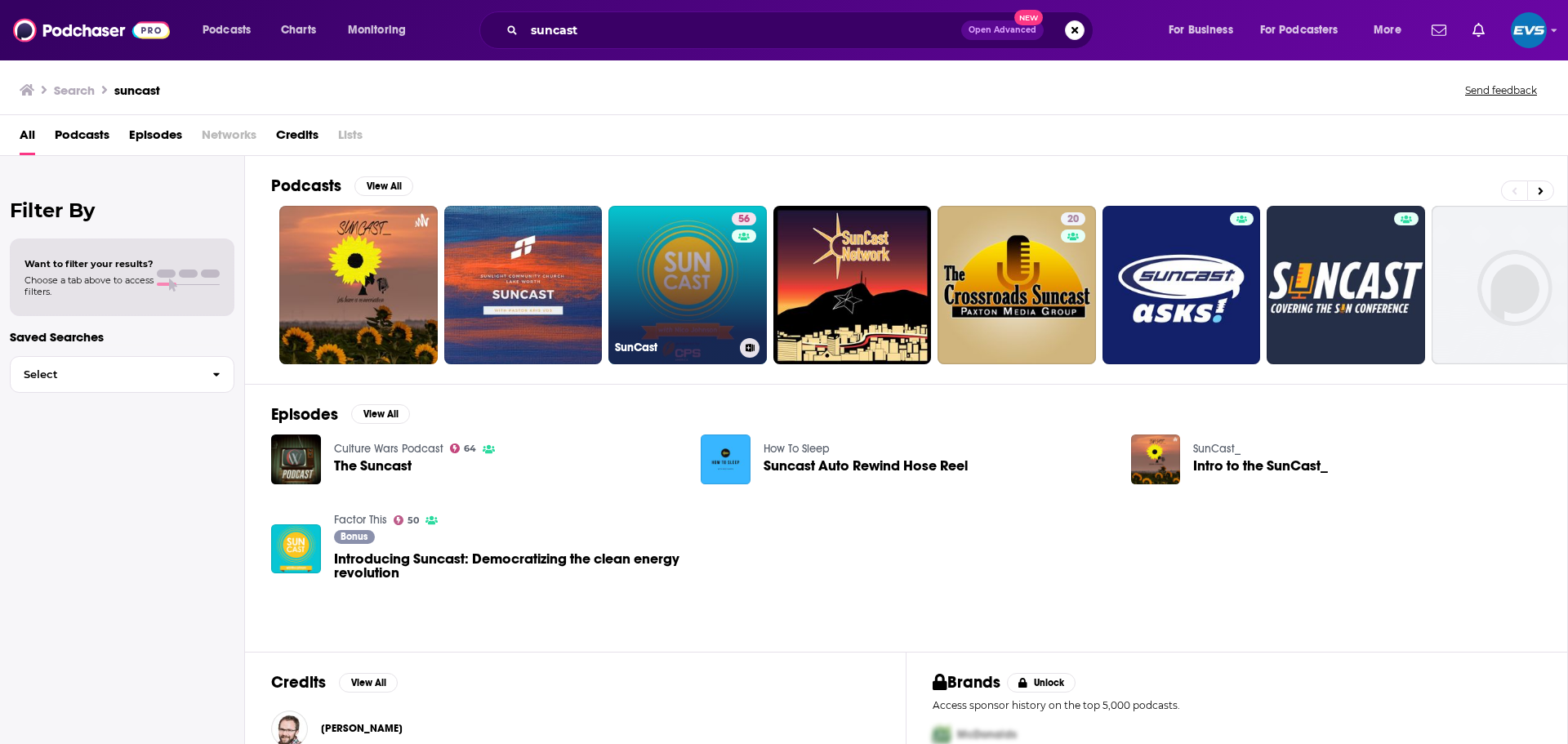 click on "56 SunCast" at bounding box center (688, 285) 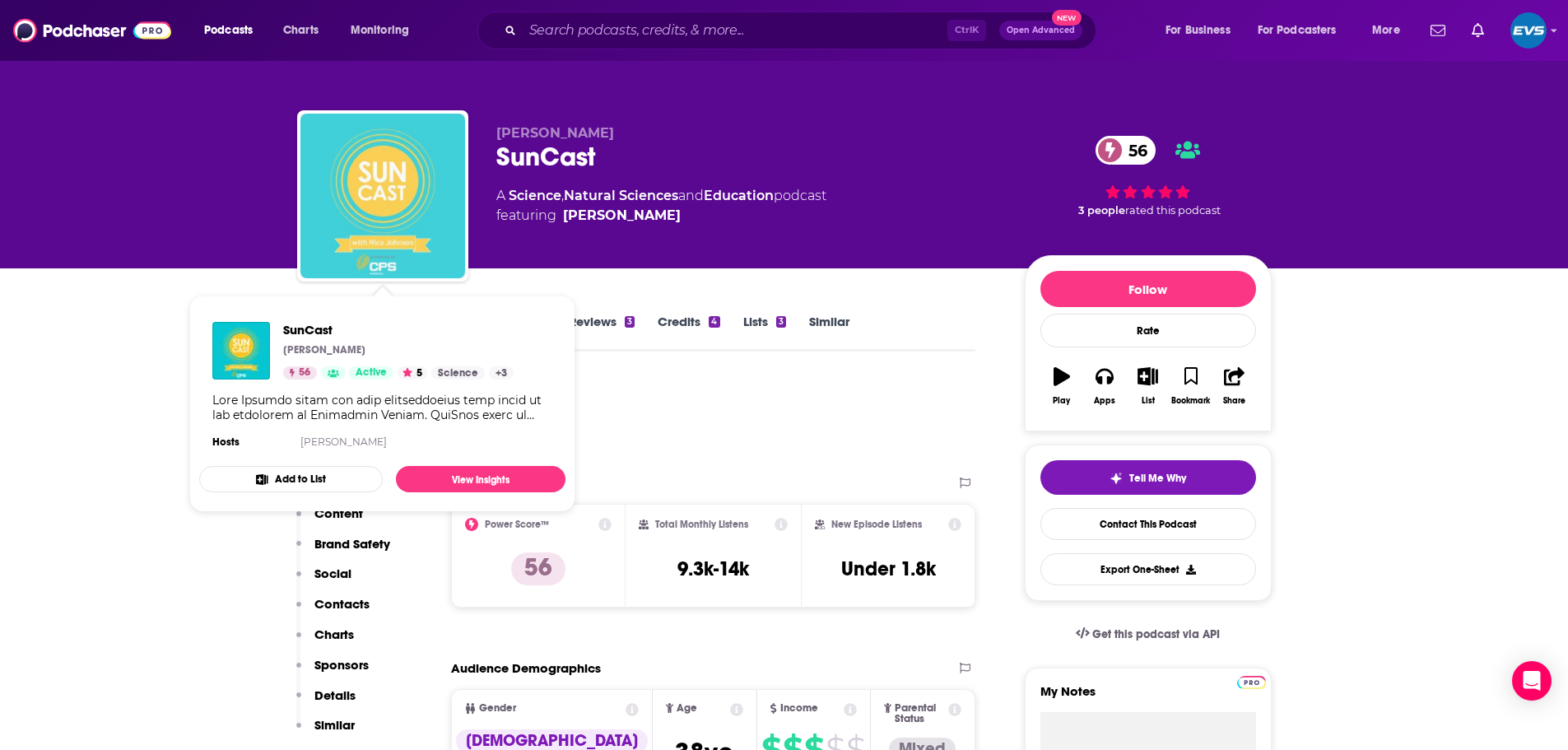 click at bounding box center [383, 196] 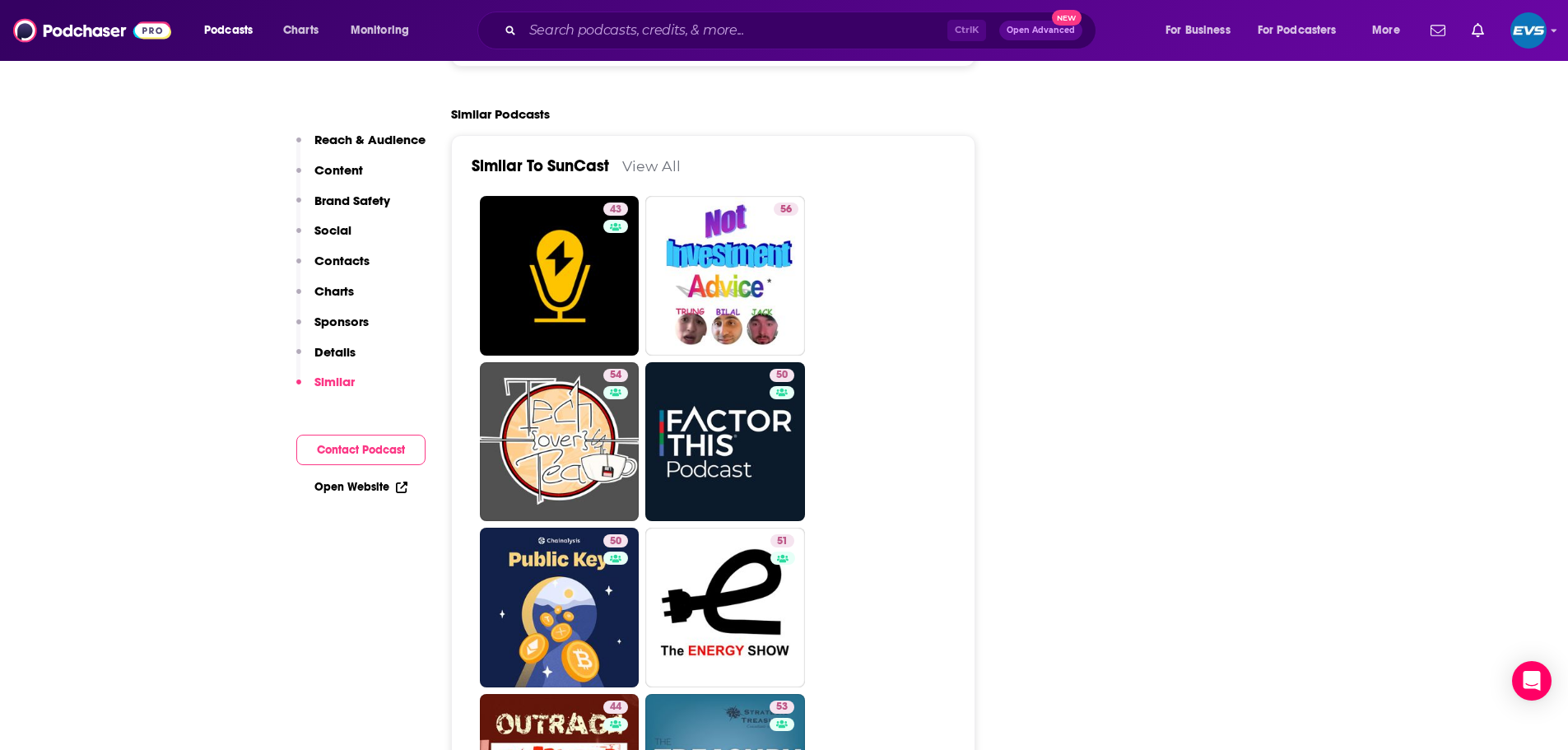 scroll, scrollTop: 3019, scrollLeft: 0, axis: vertical 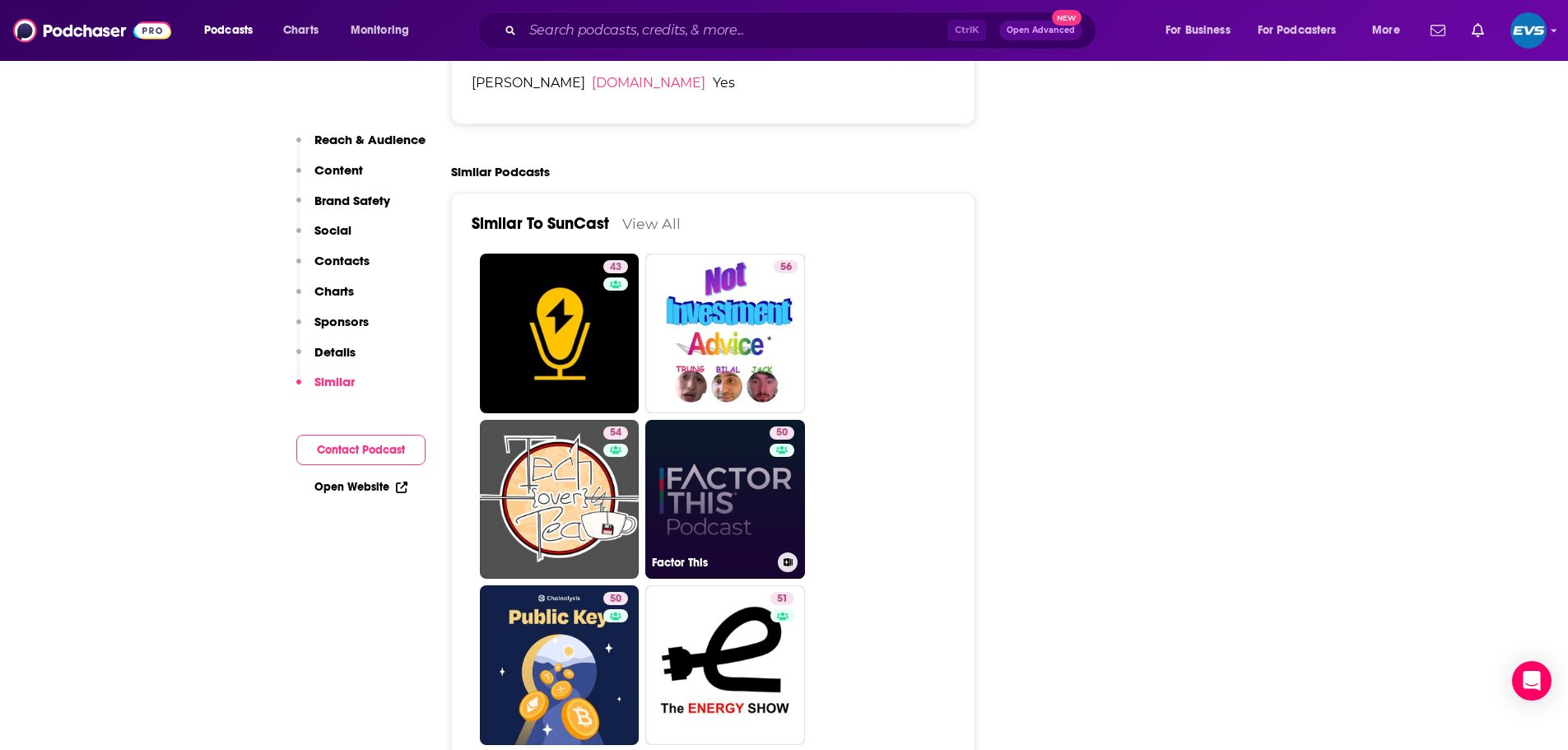 click on "50 Factor This" at bounding box center (725, 500) 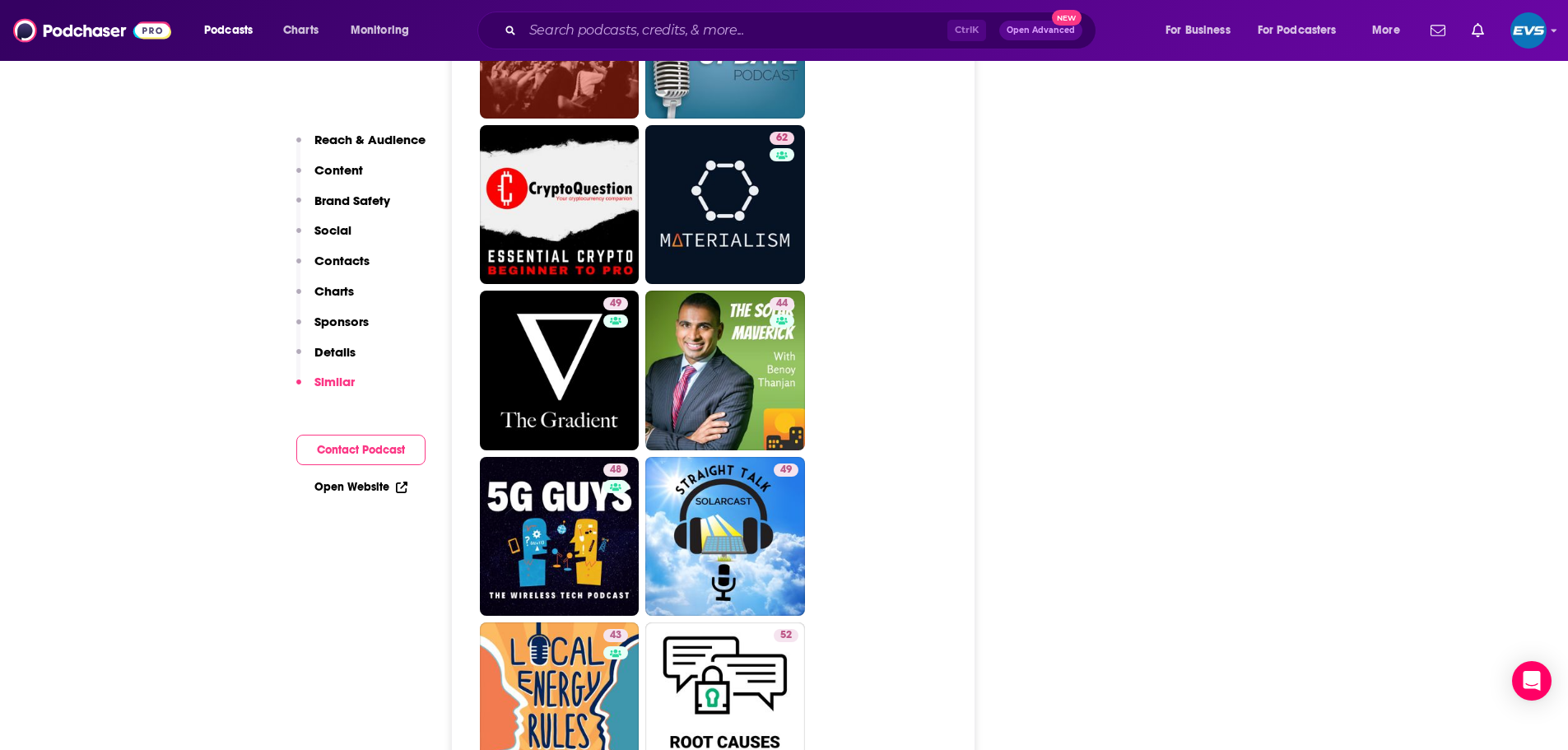 scroll, scrollTop: 3842, scrollLeft: 0, axis: vertical 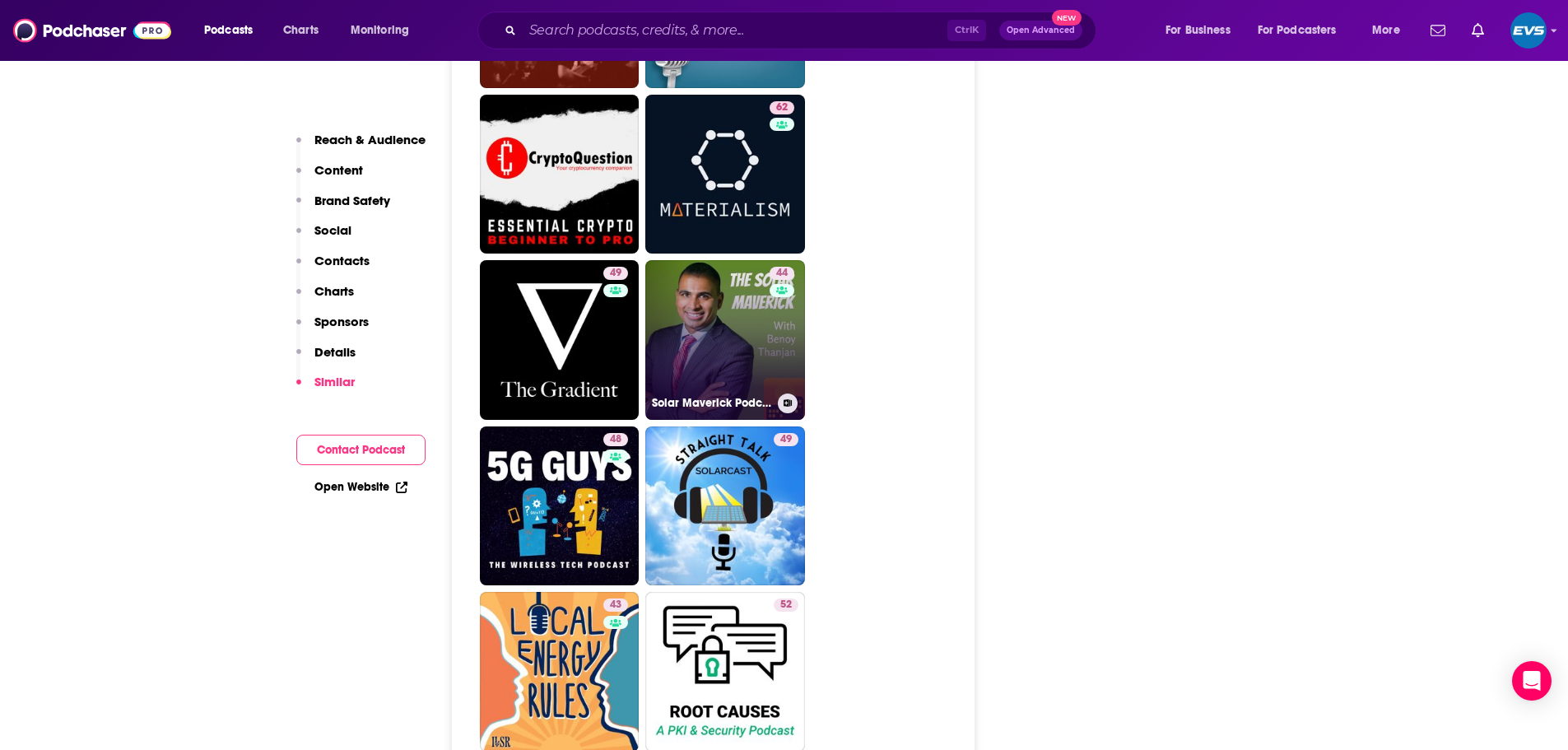 click on "44 Solar Maverick Podcast" at bounding box center [725, 340] 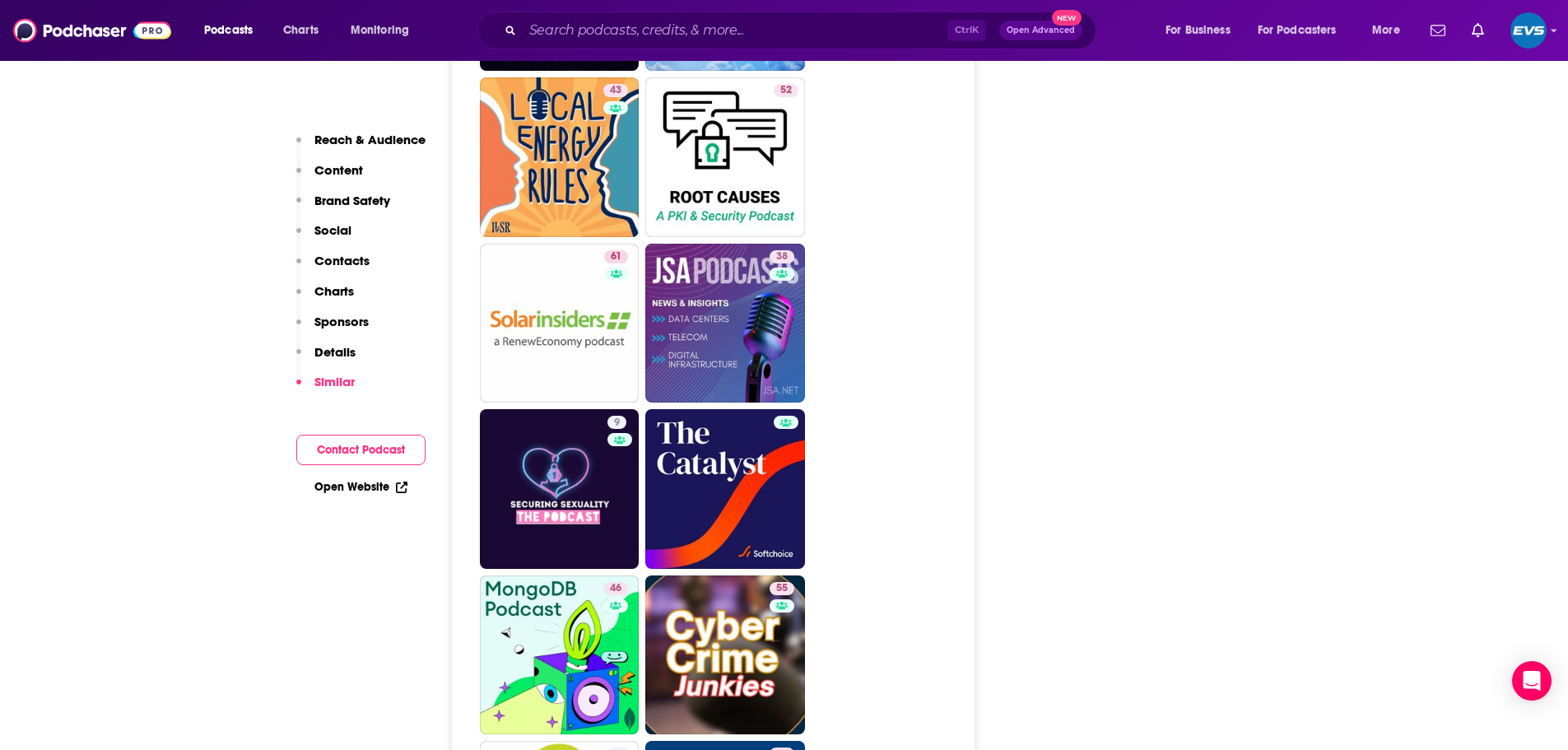 scroll, scrollTop: 4391, scrollLeft: 0, axis: vertical 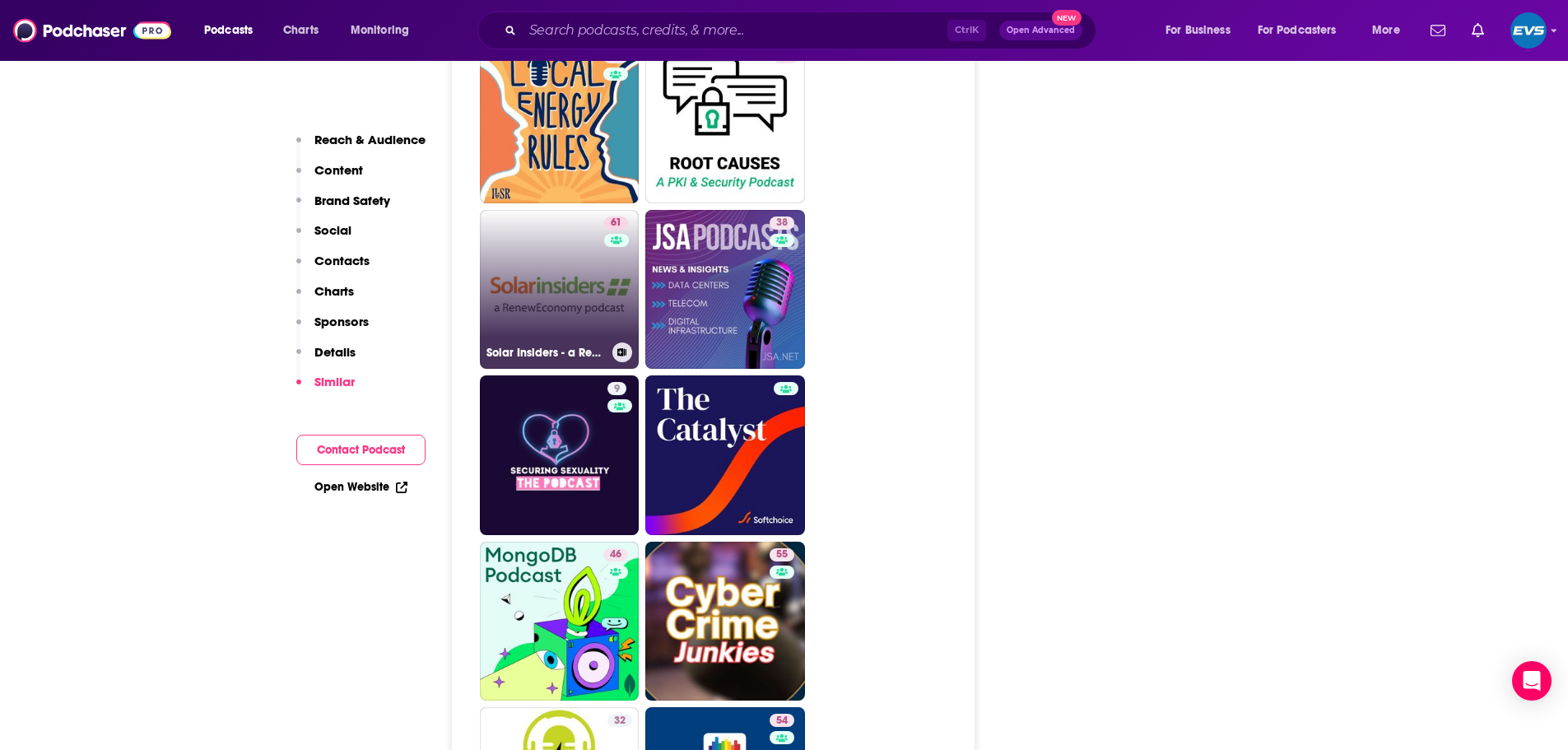click on "61 Solar Insiders - a Renew Economy Podcast" at bounding box center [560, 290] 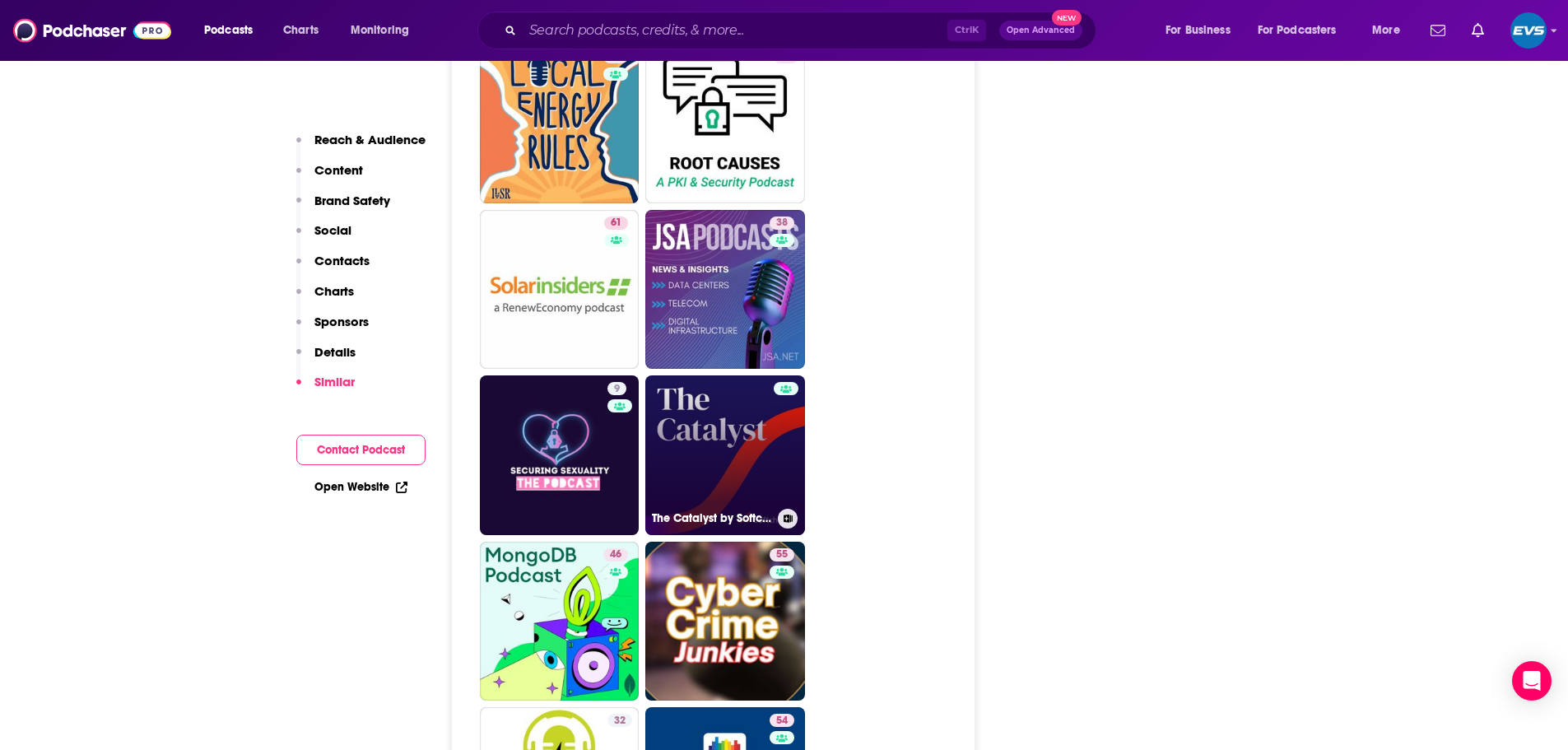 click on "The Catalyst by Softchoice" at bounding box center [725, 455] 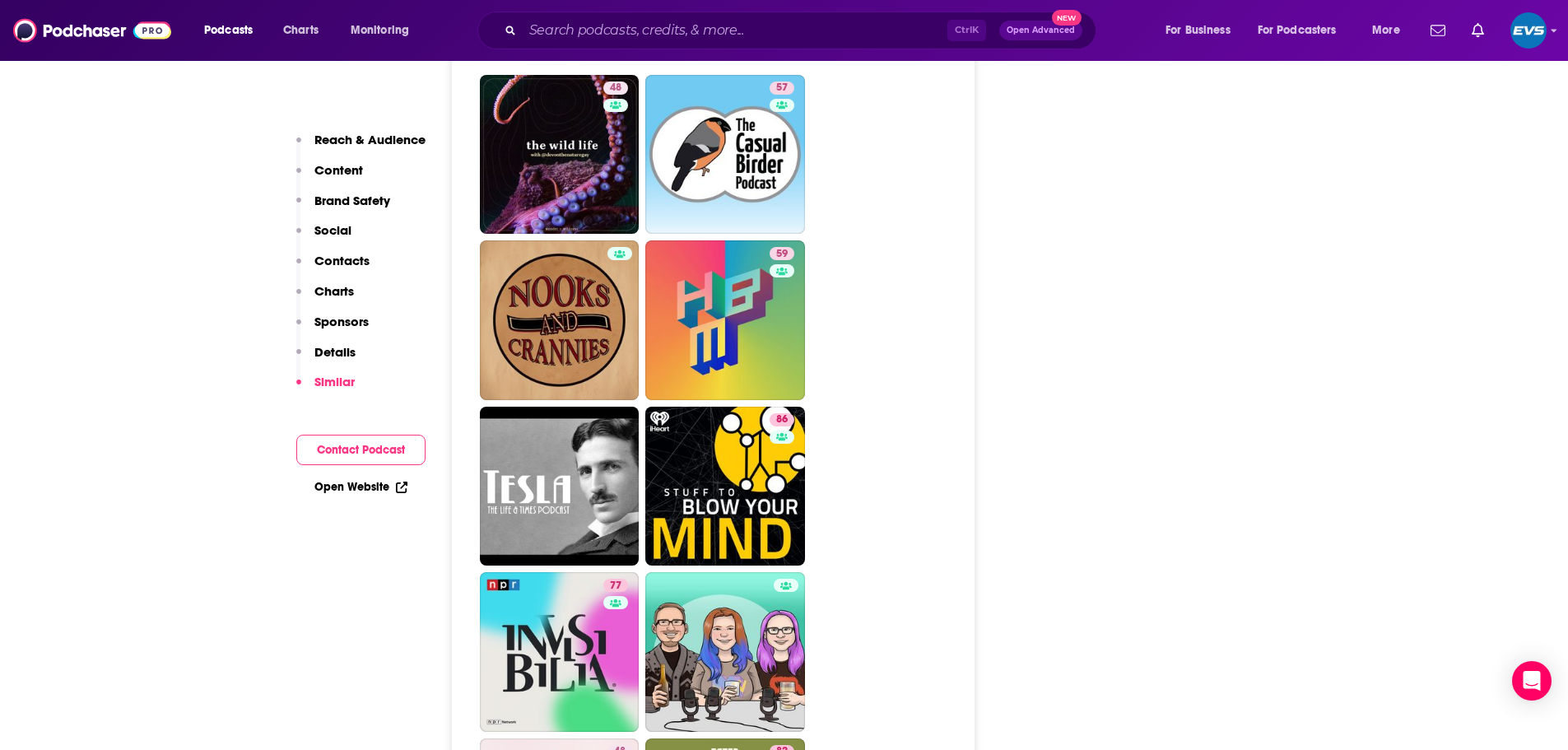 scroll, scrollTop: 5763, scrollLeft: 0, axis: vertical 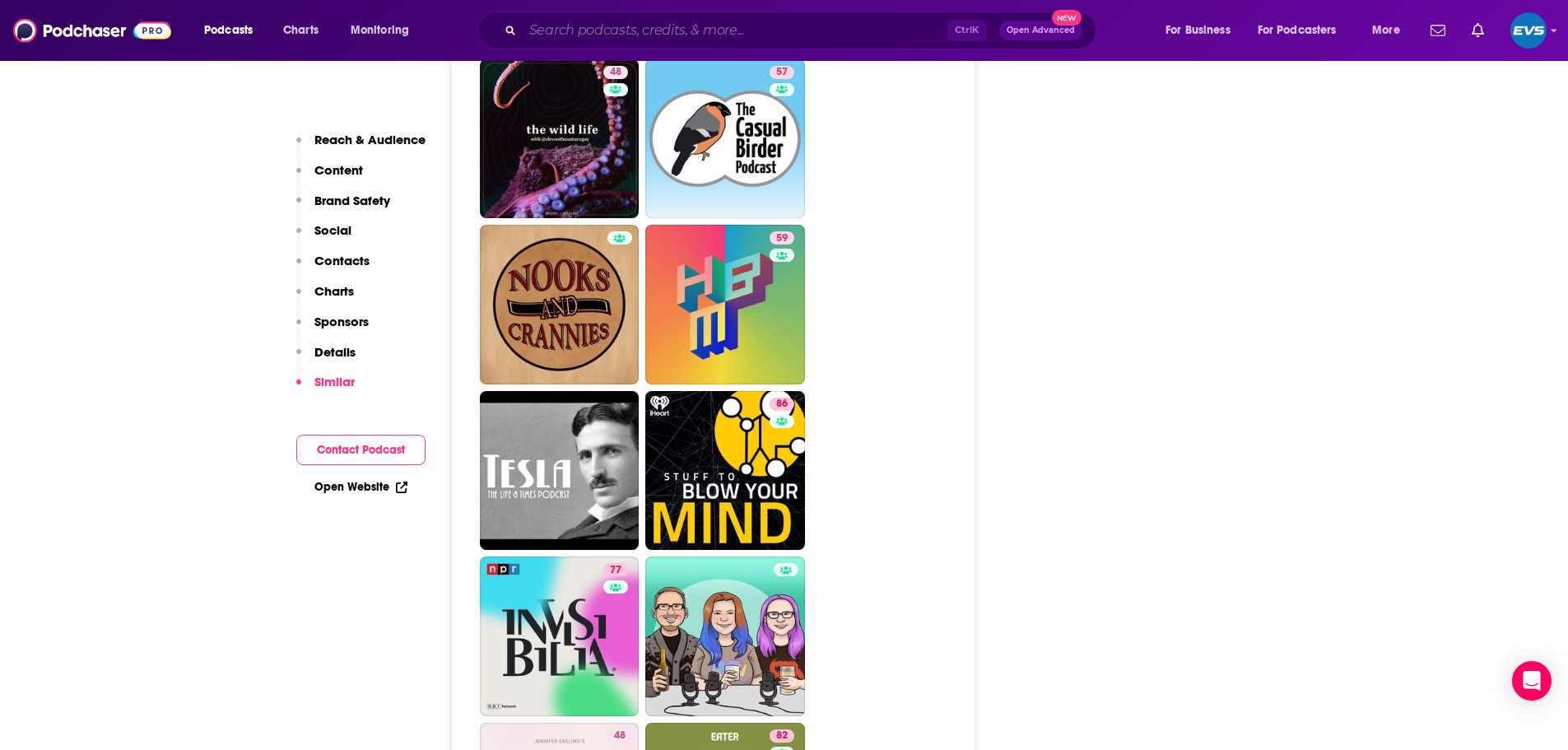 click at bounding box center [735, 30] 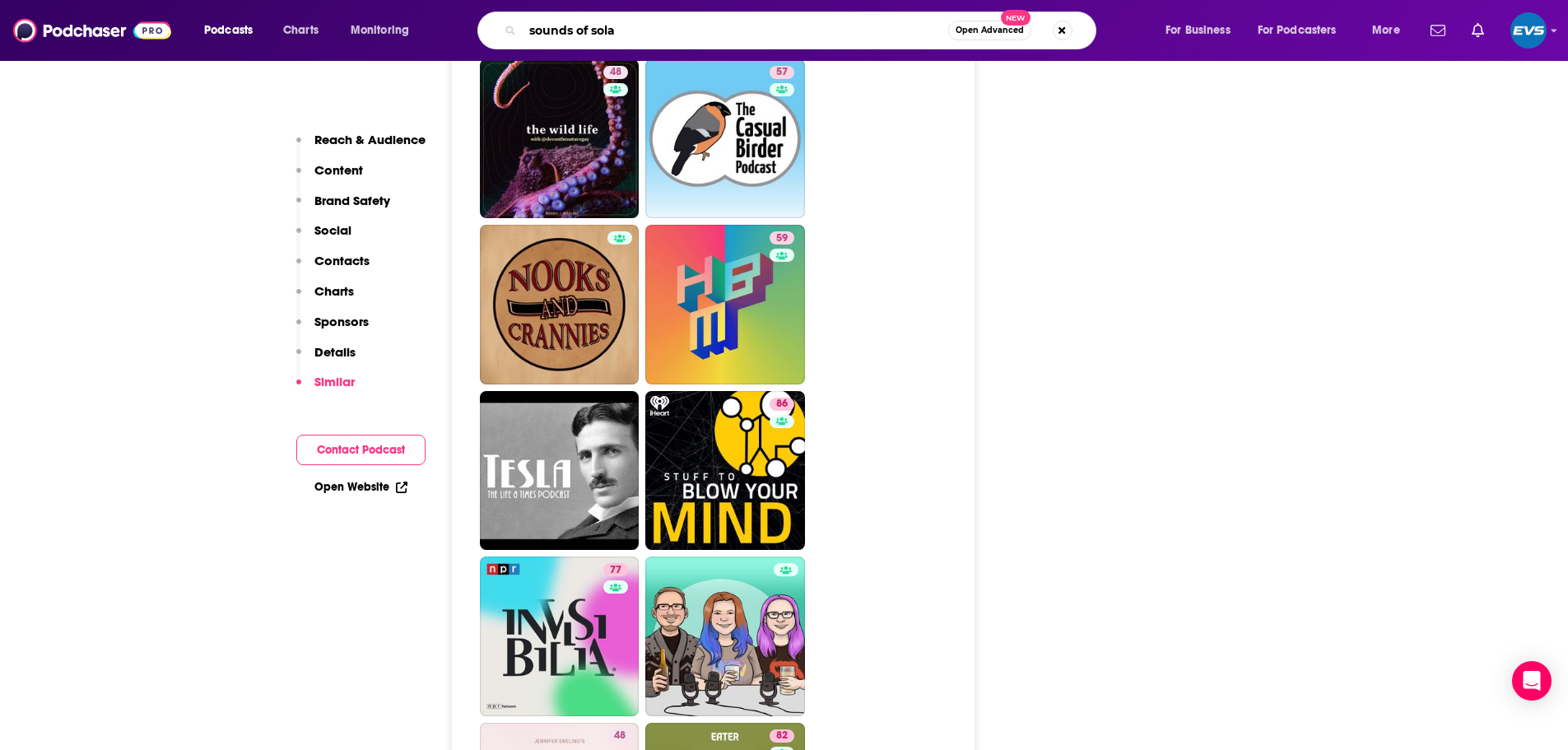 type on "sounds of solar" 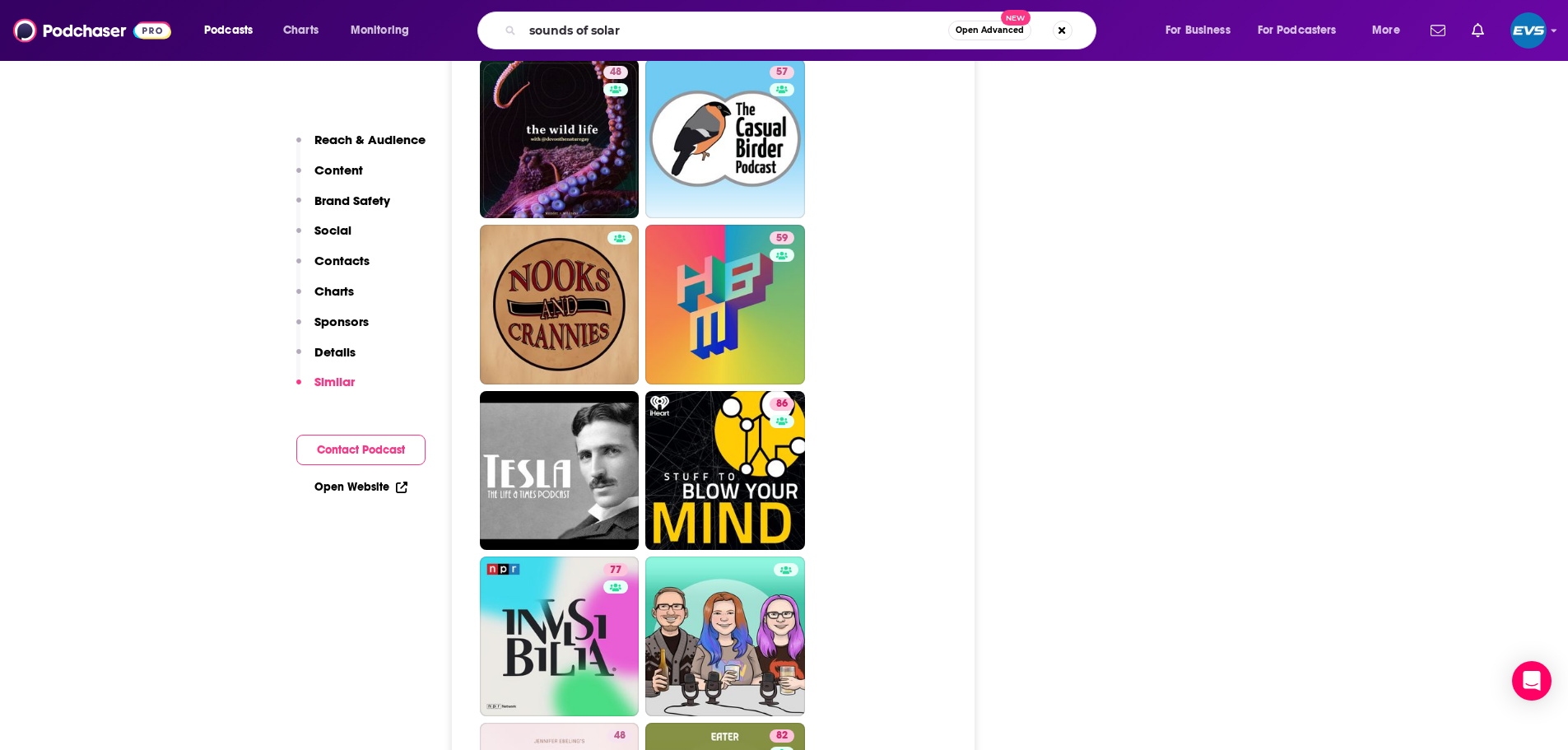 scroll, scrollTop: 0, scrollLeft: 0, axis: both 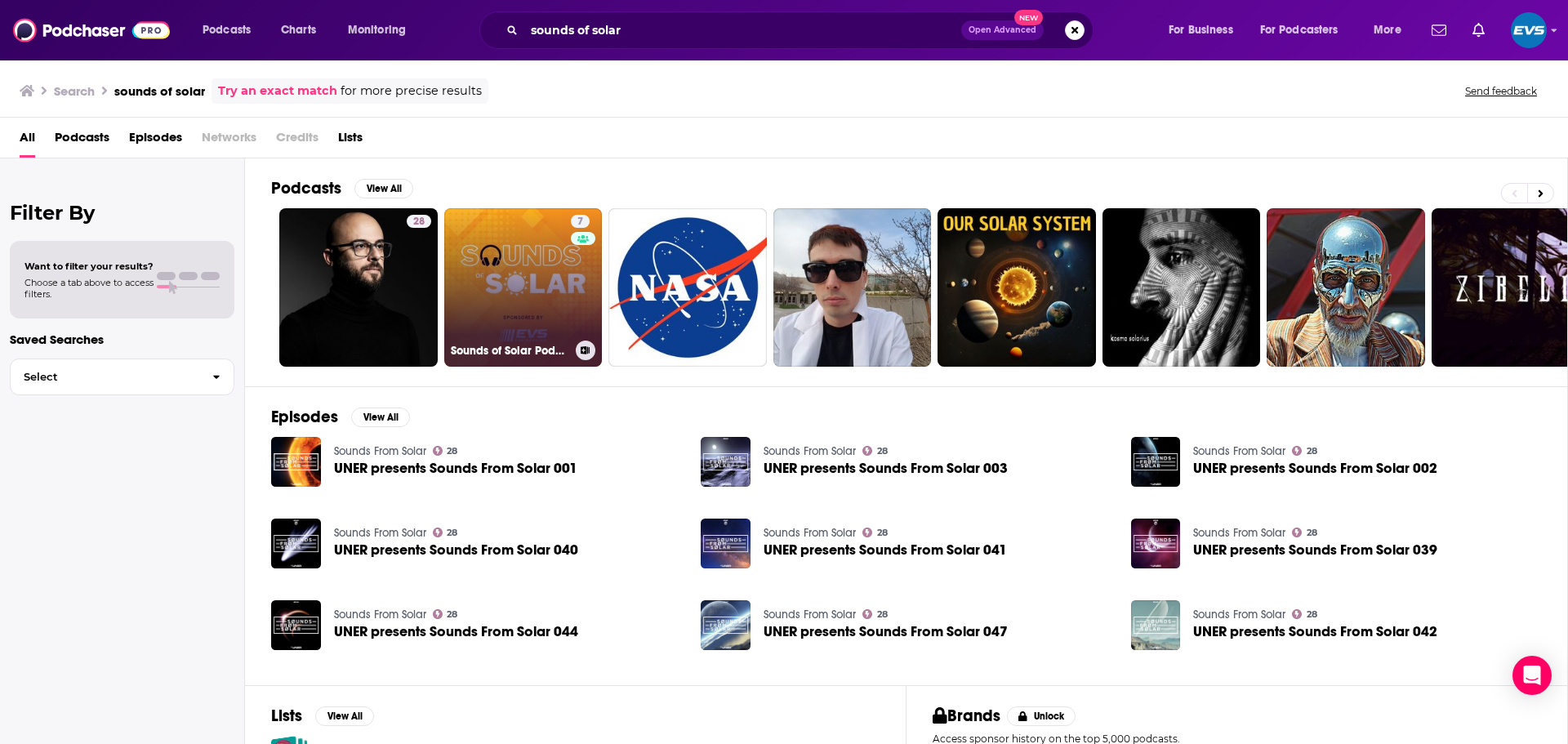click on "7 Sounds of Solar Podcast" at bounding box center [523, 287] 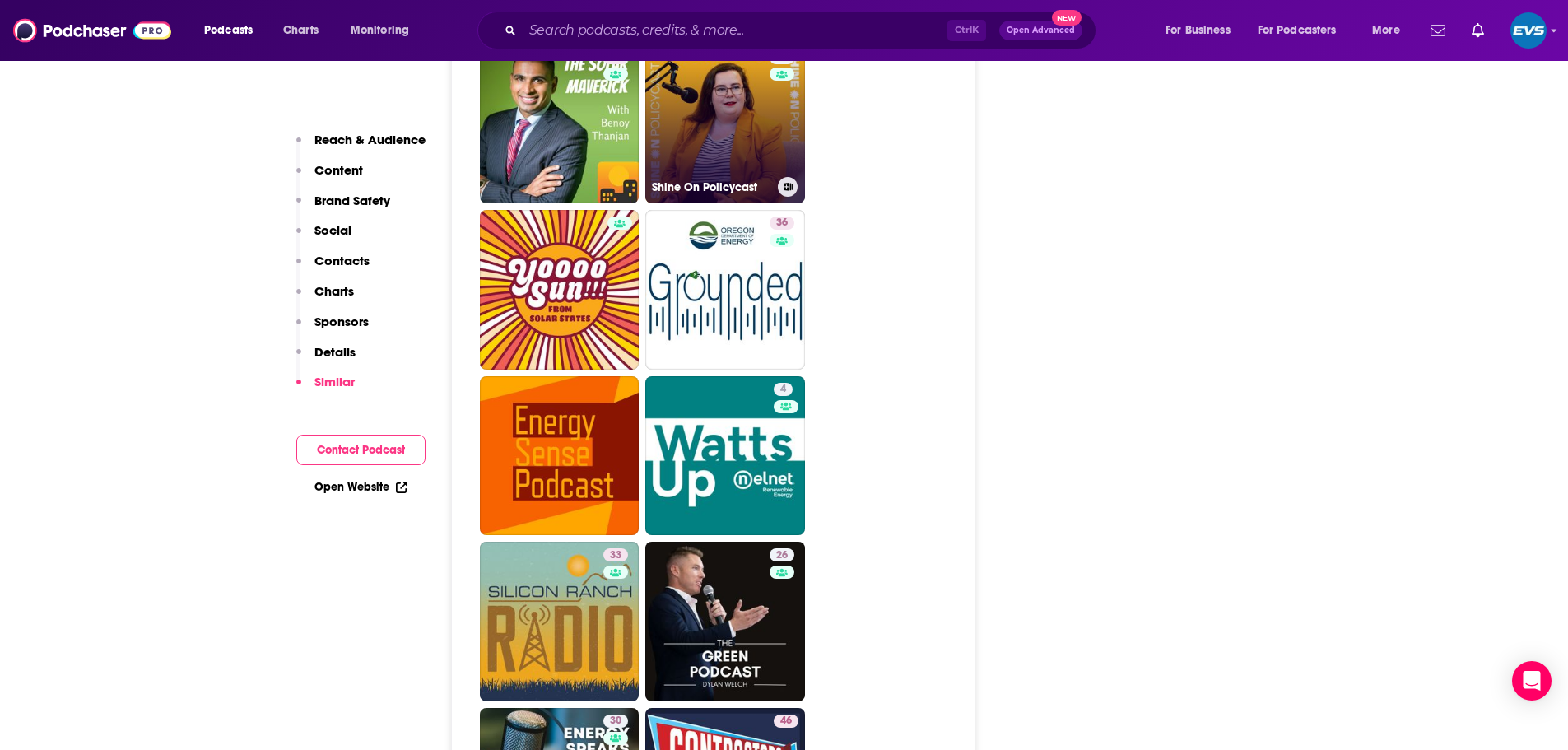 scroll, scrollTop: 3019, scrollLeft: 0, axis: vertical 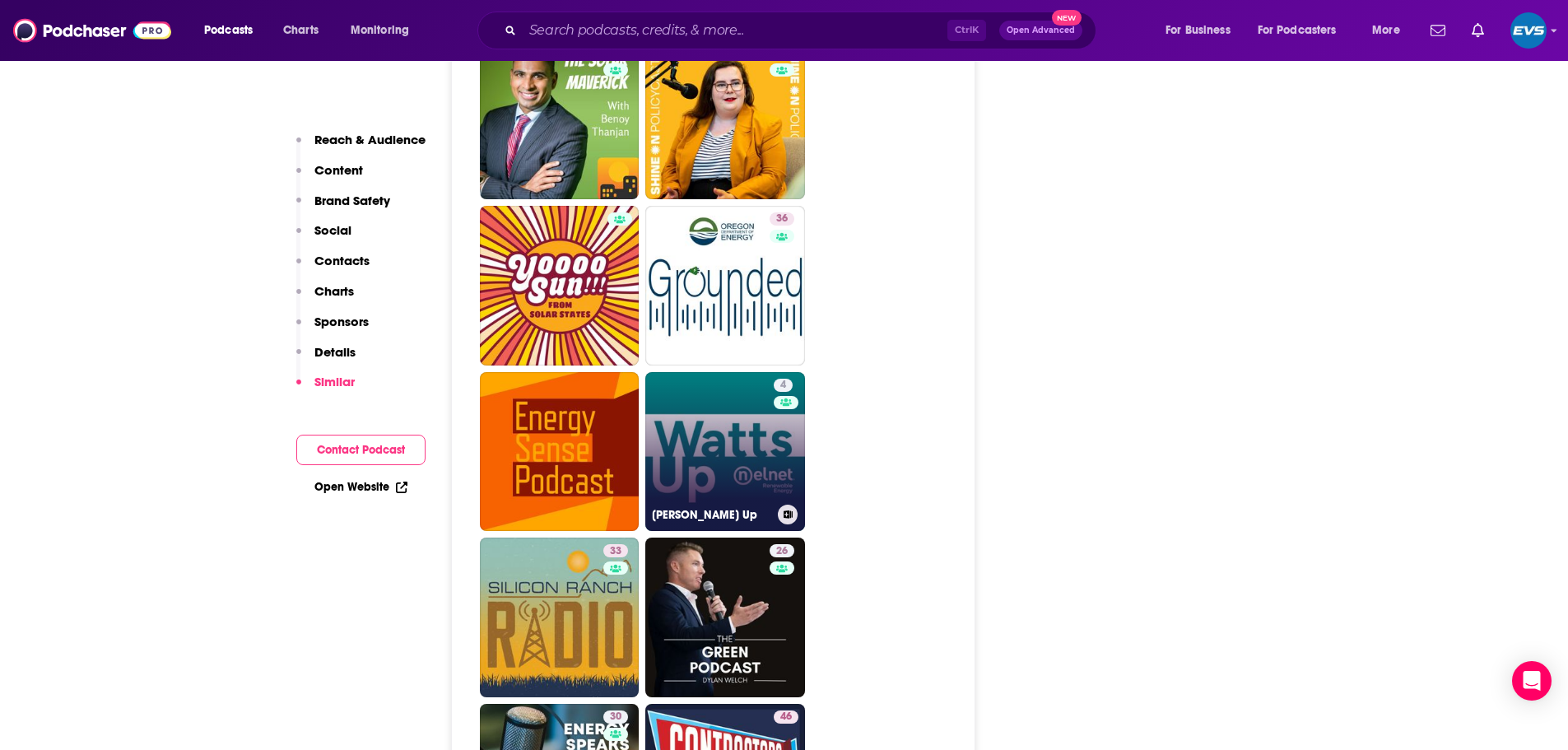 click on "4 Watts Up" at bounding box center [725, 452] 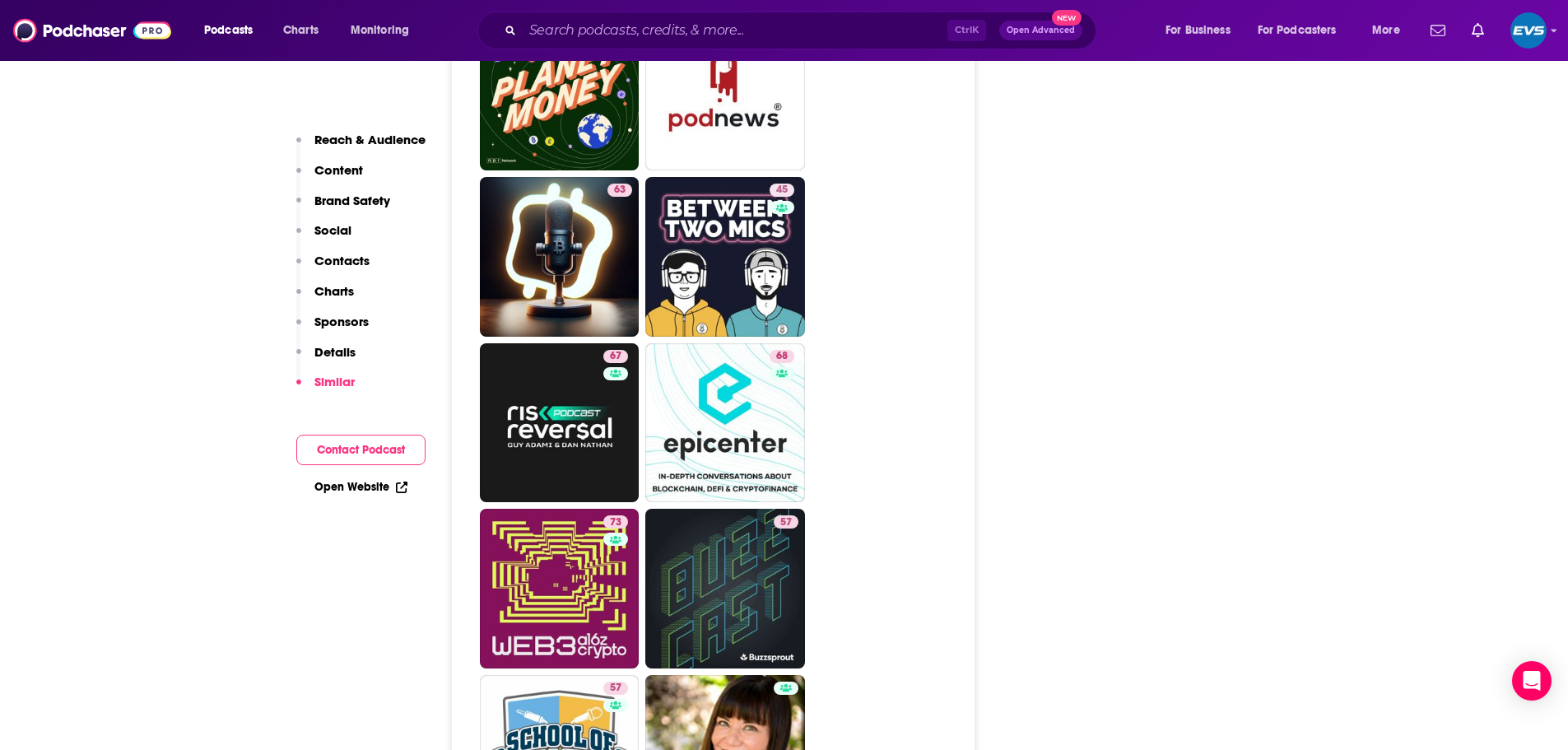 scroll, scrollTop: 6037, scrollLeft: 0, axis: vertical 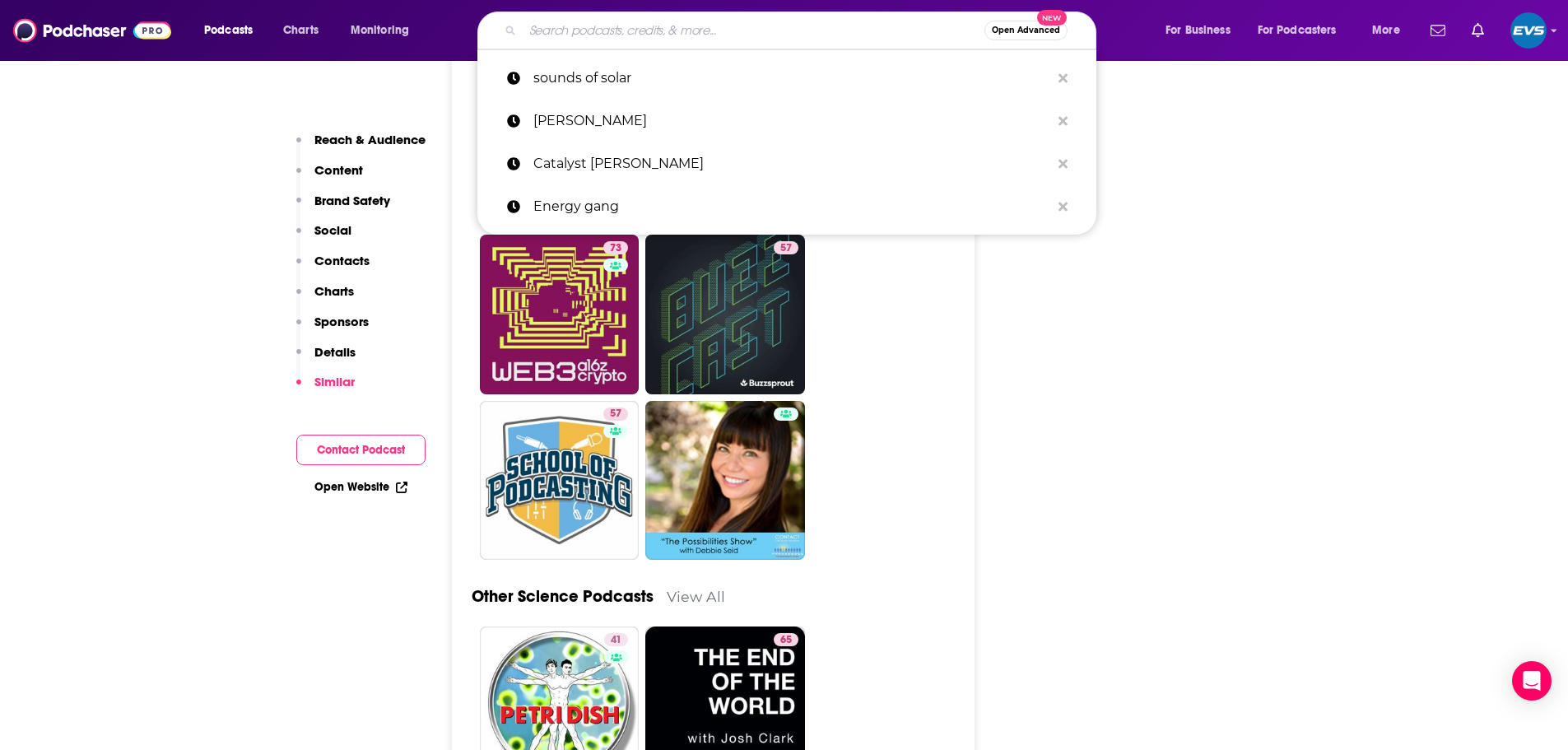 click at bounding box center (753, 30) 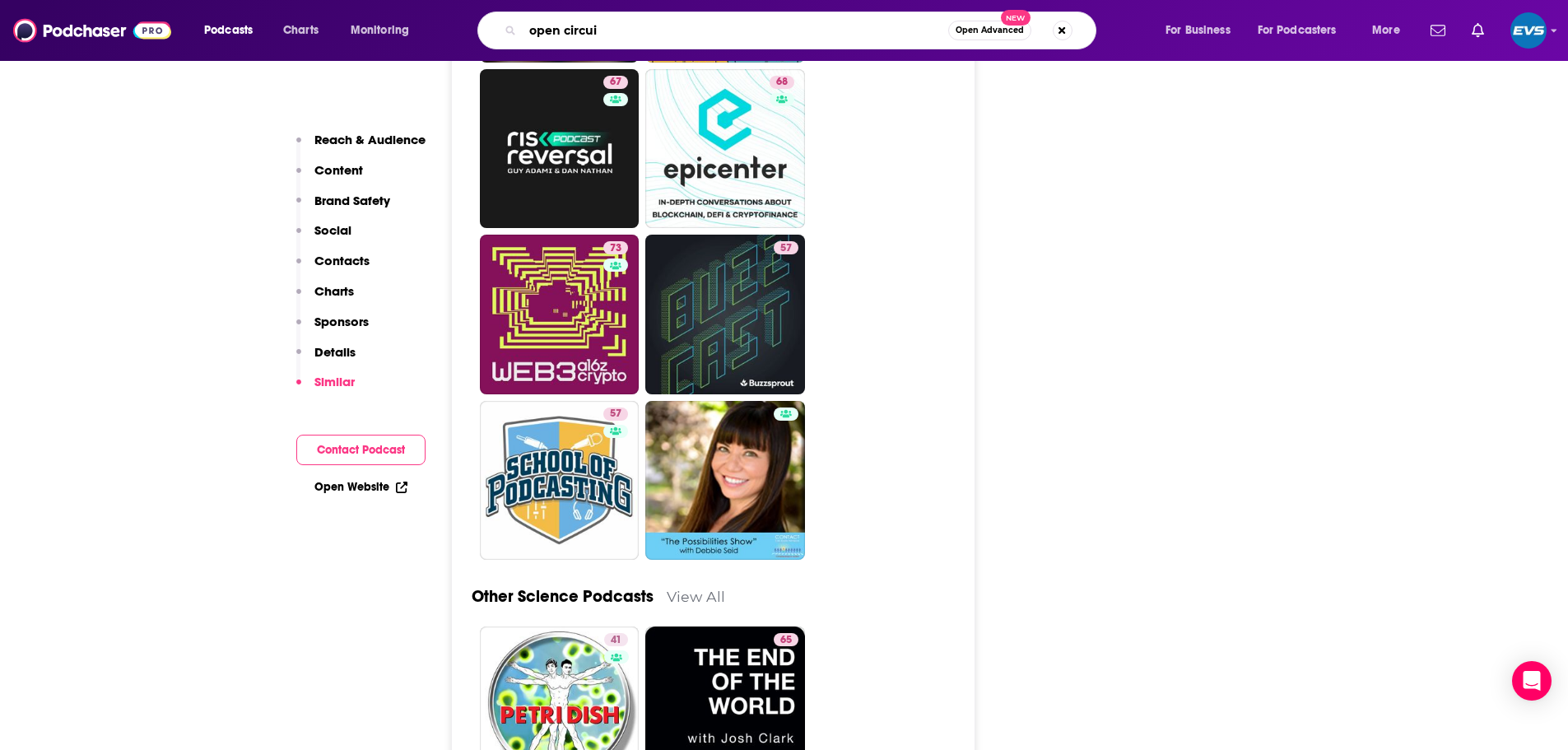 type on "open circuit" 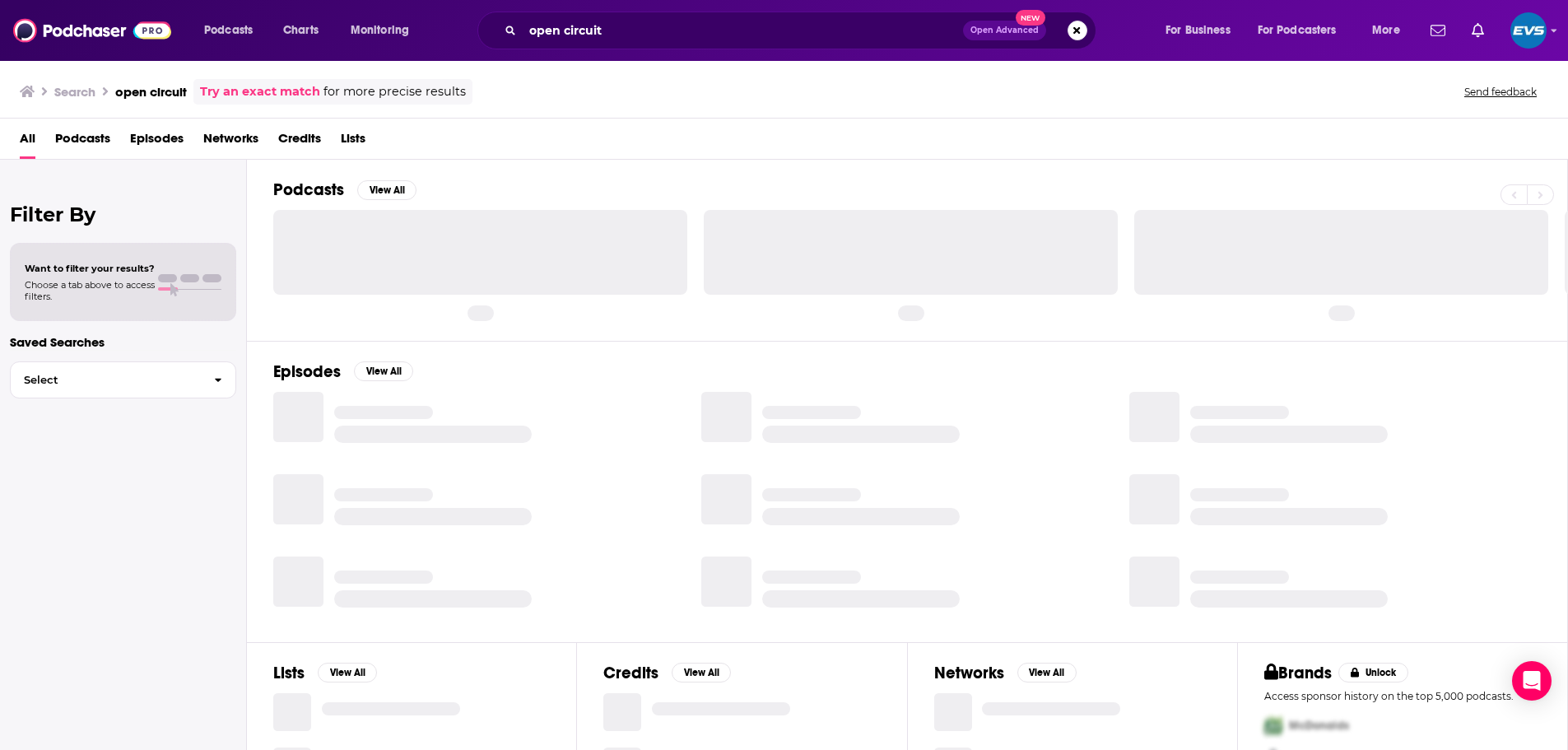 scroll, scrollTop: 0, scrollLeft: 0, axis: both 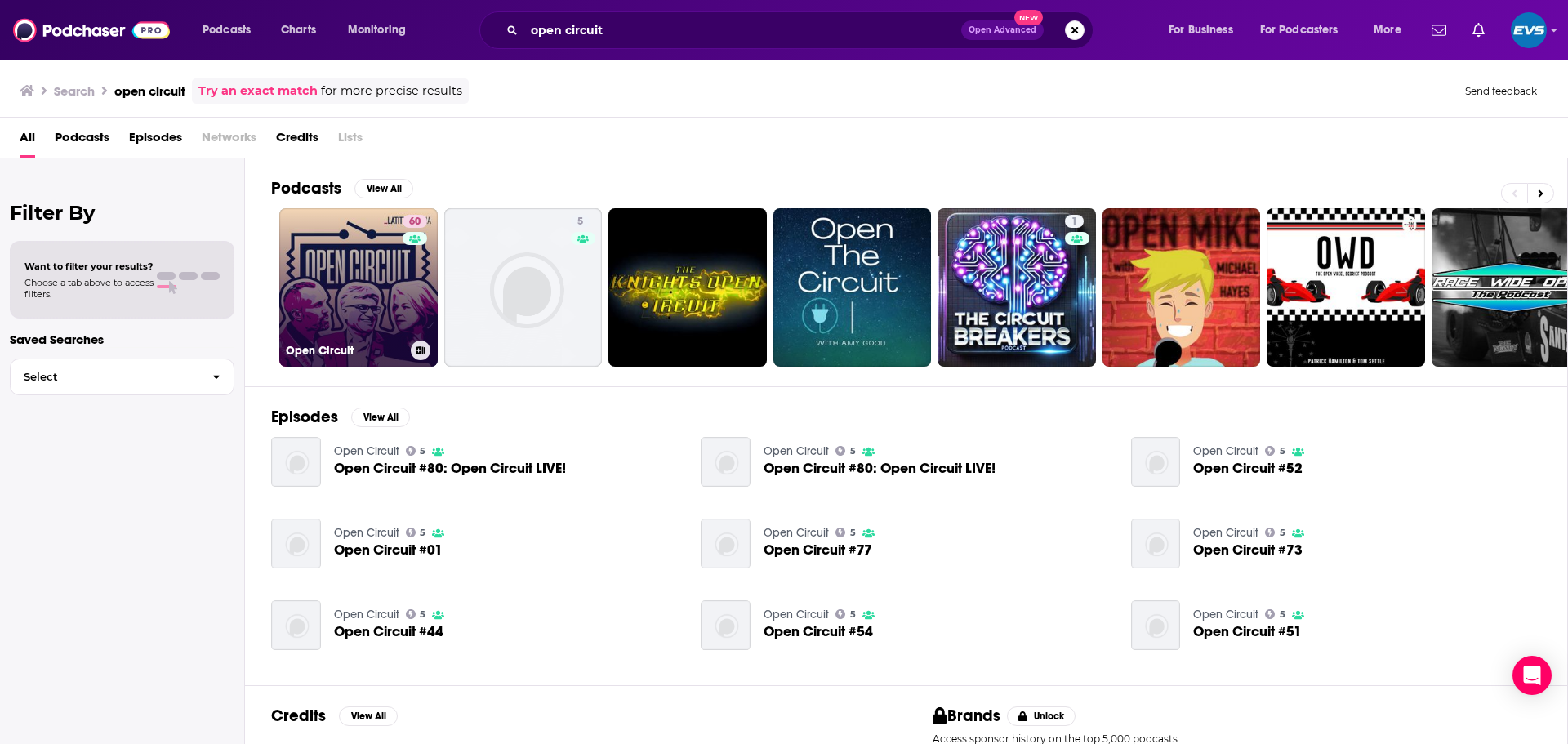click on "60 Open Circuit" at bounding box center (359, 287) 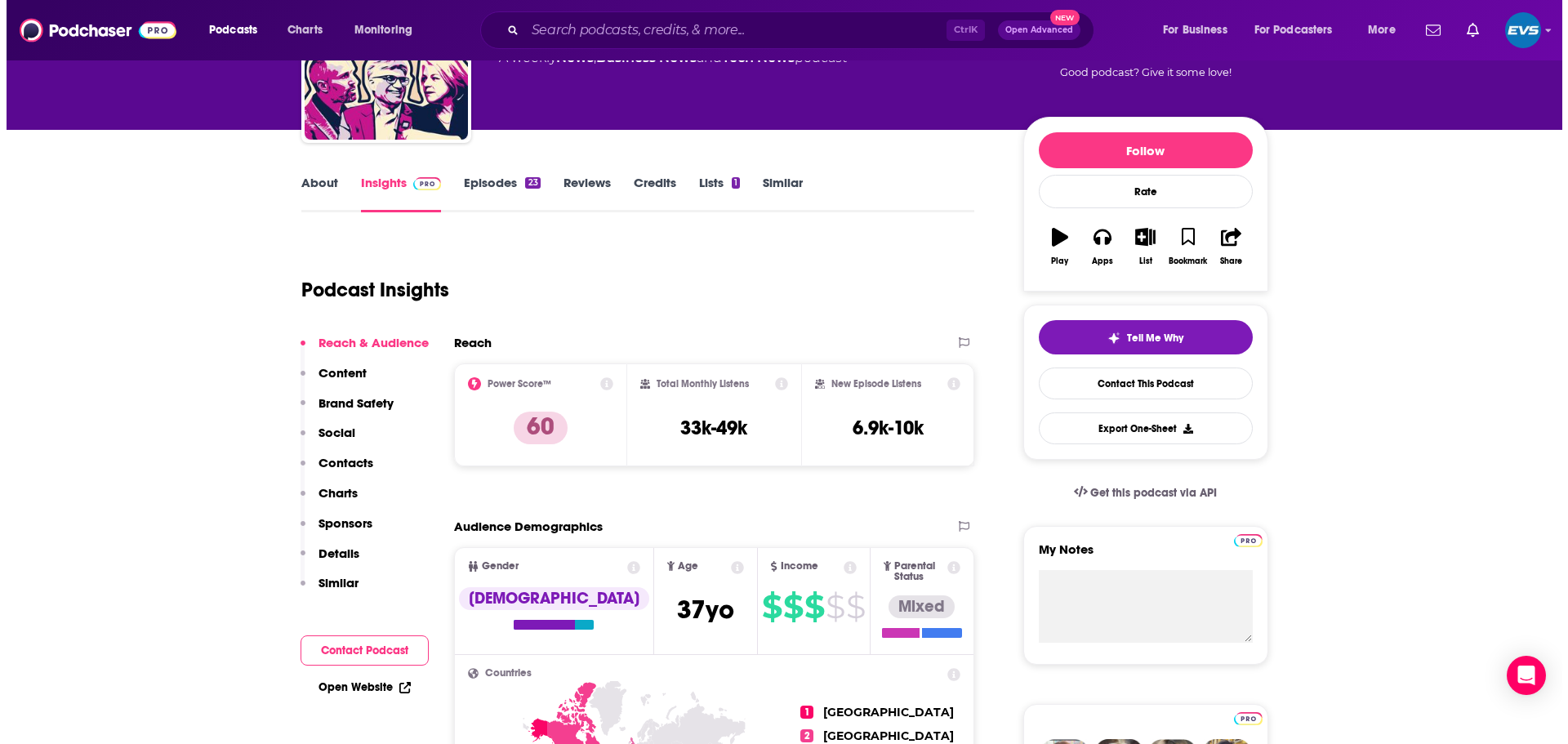 scroll, scrollTop: 0, scrollLeft: 0, axis: both 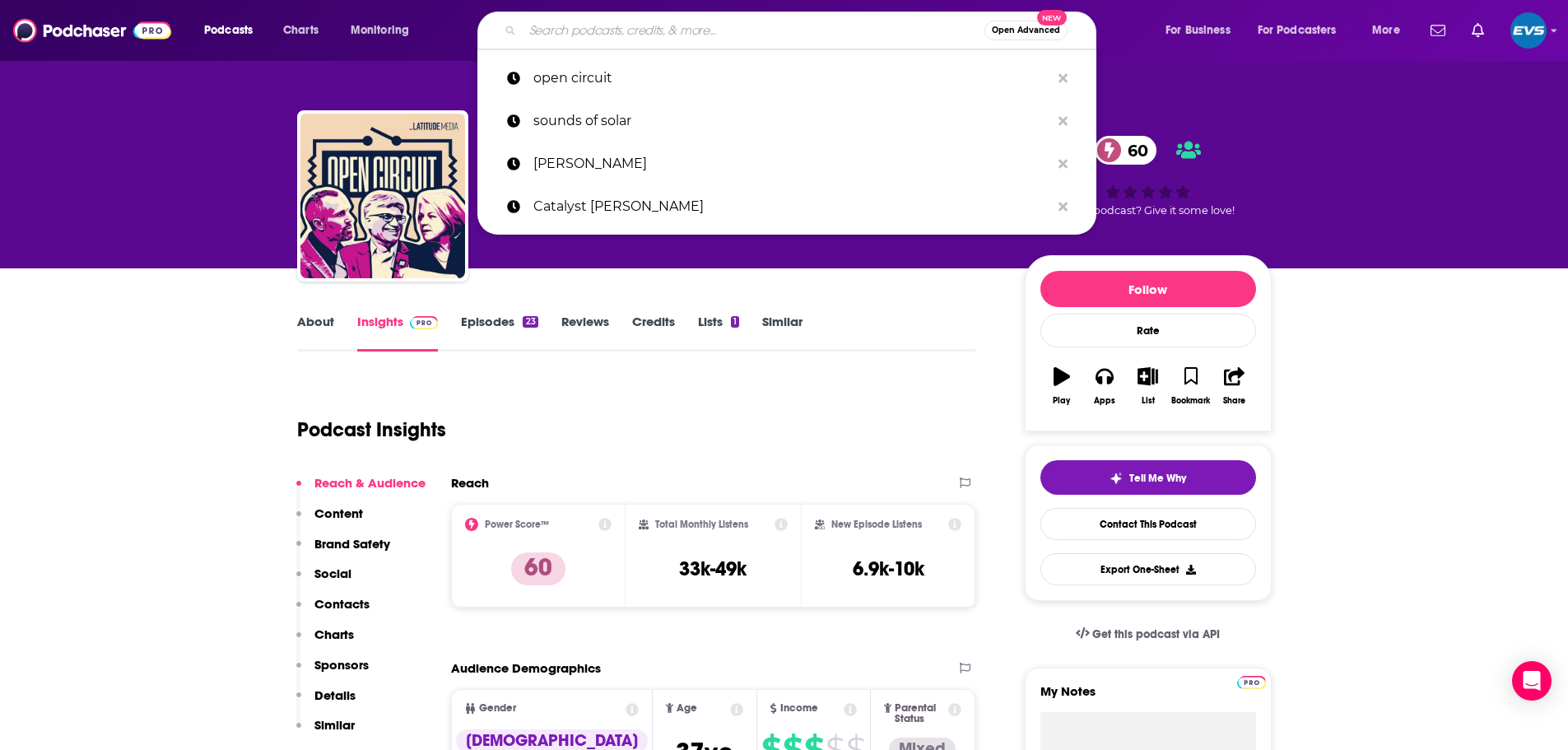 click at bounding box center [753, 30] 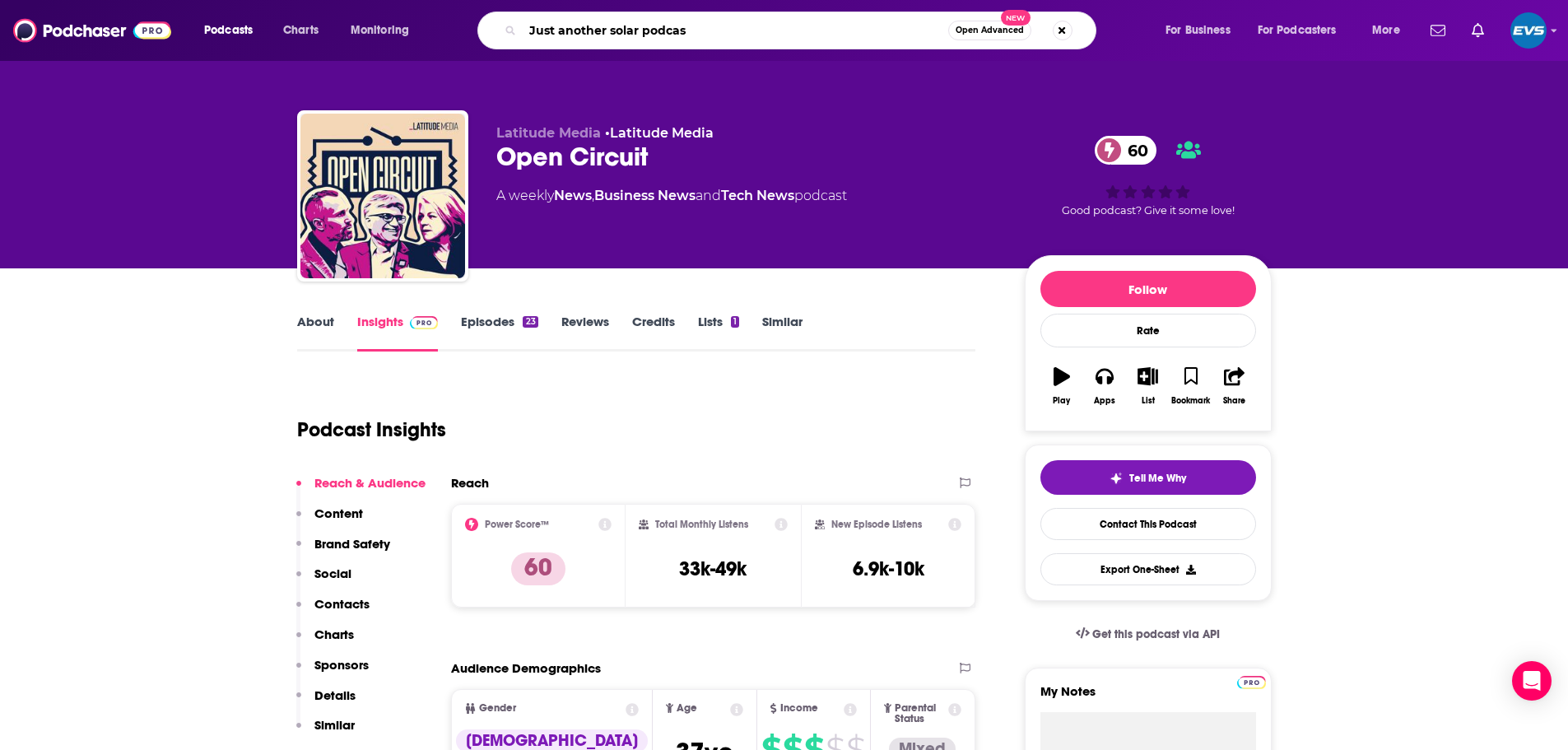type on "Just another solar podcast" 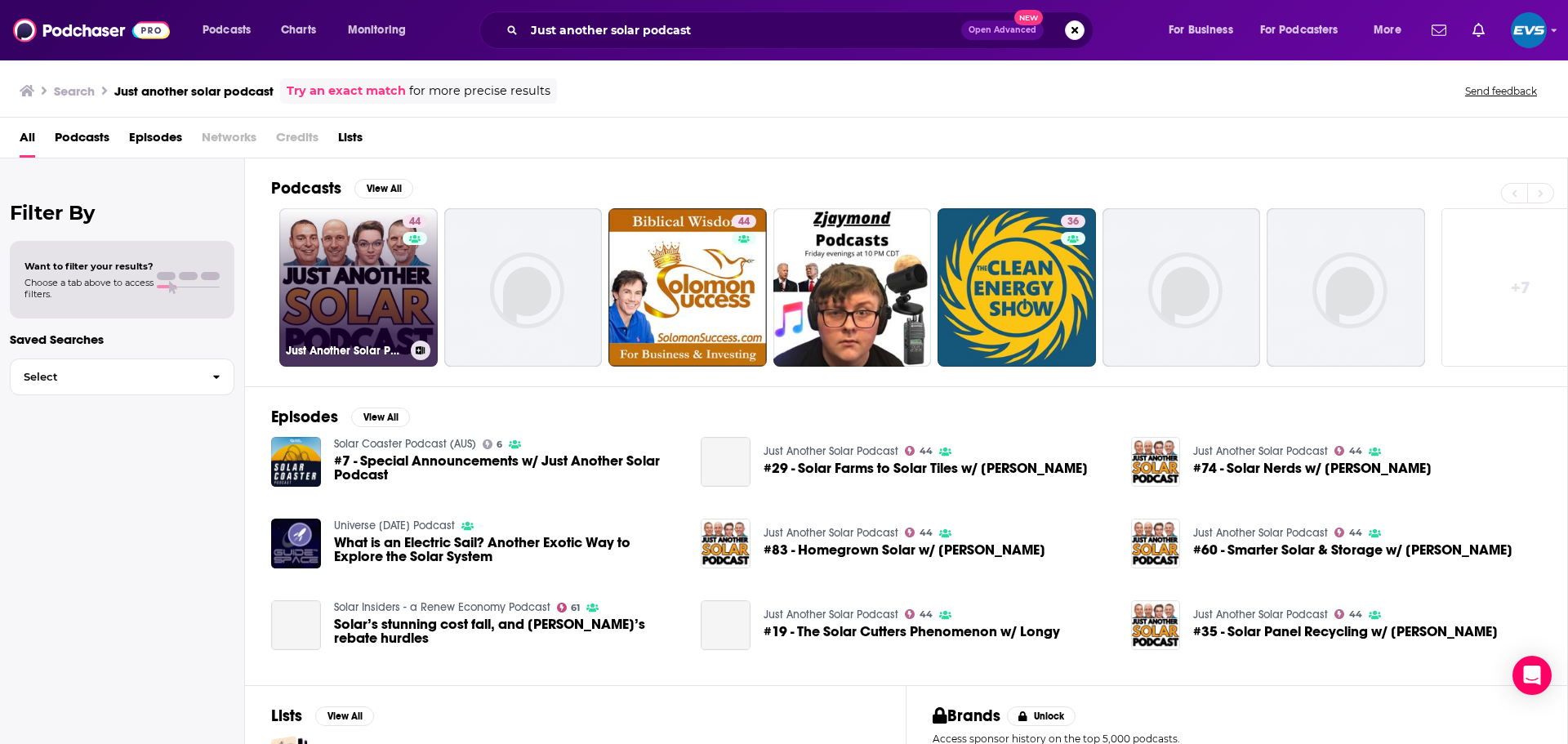 click on "44 Just Another Solar Podcast" at bounding box center (359, 287) 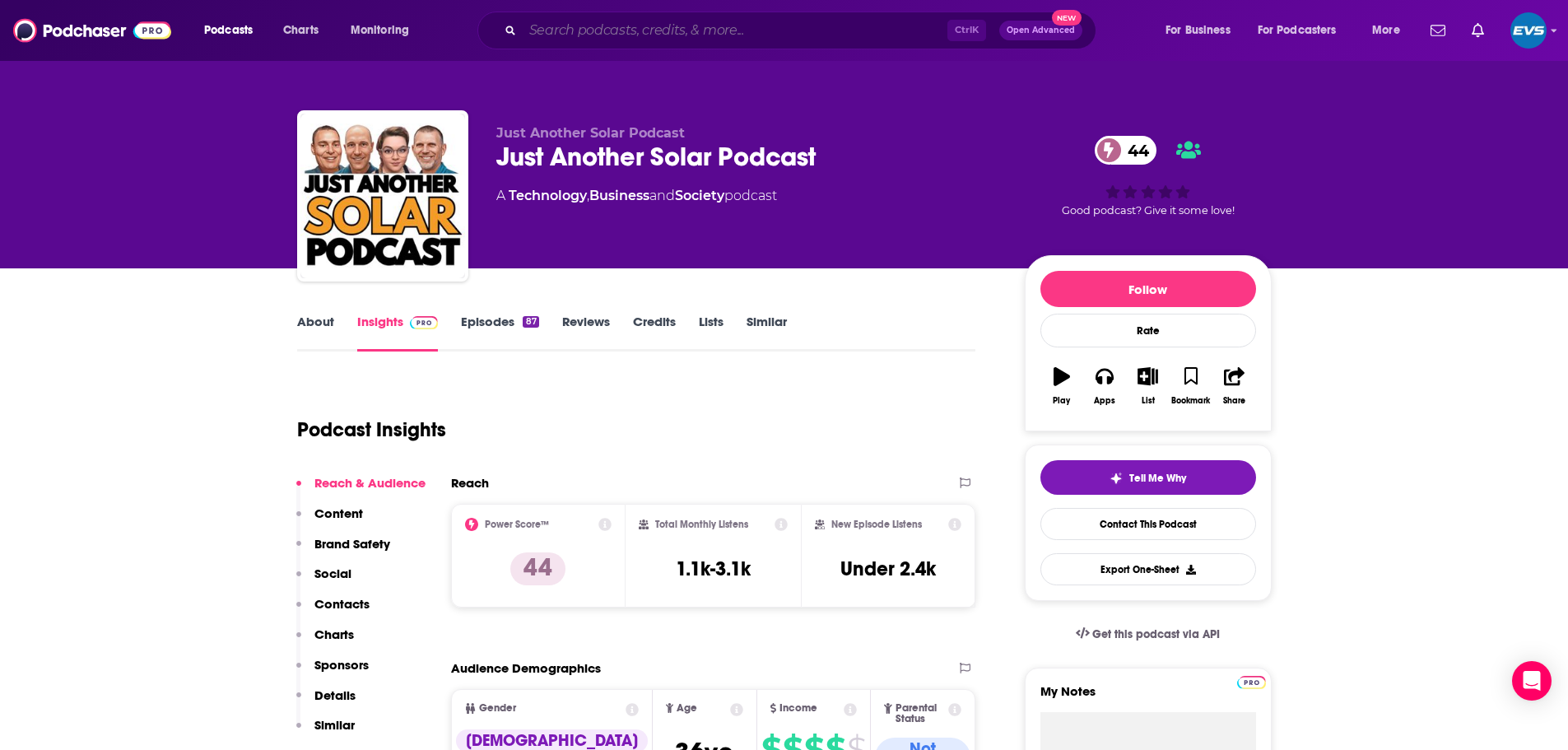 click at bounding box center [735, 30] 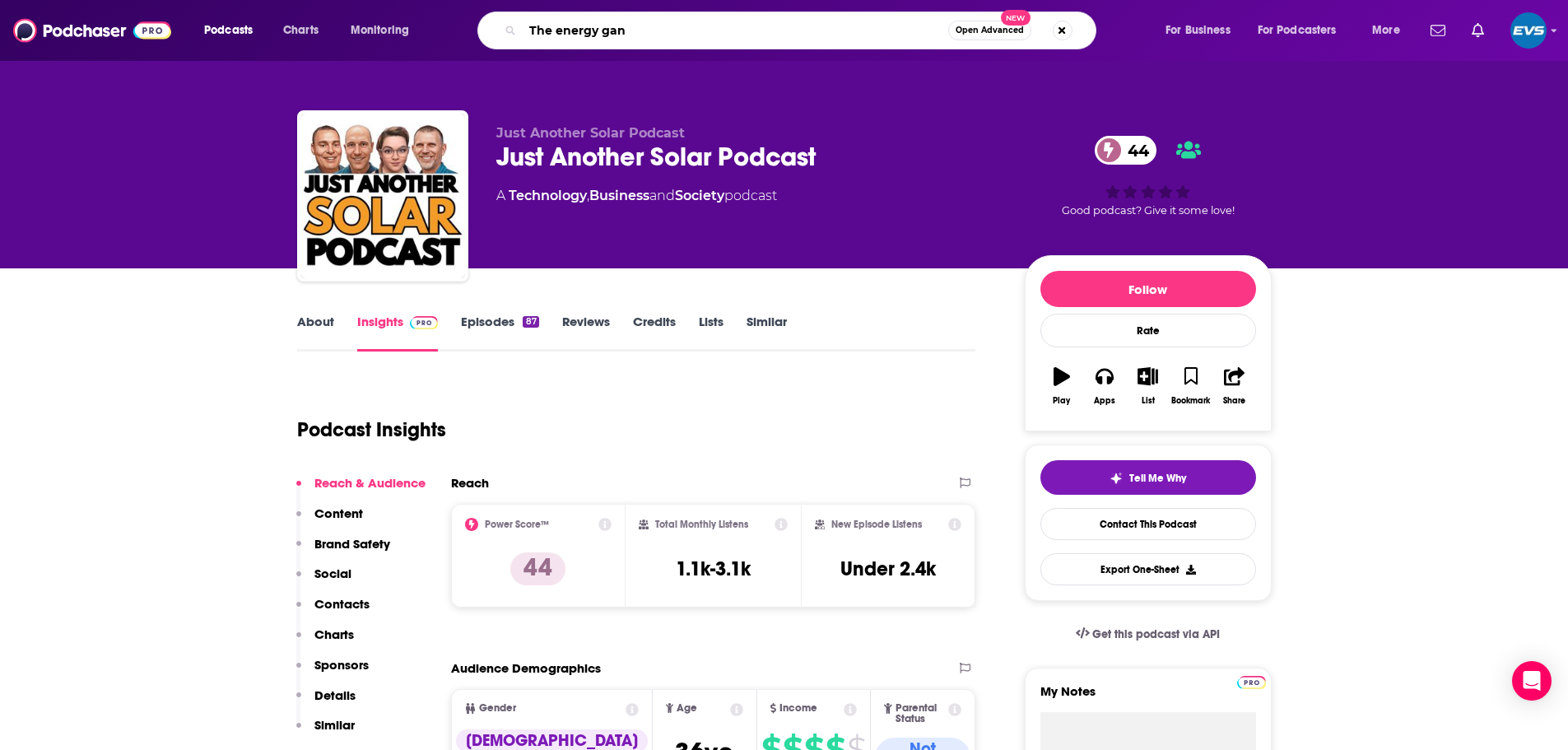 type on "The energy gang" 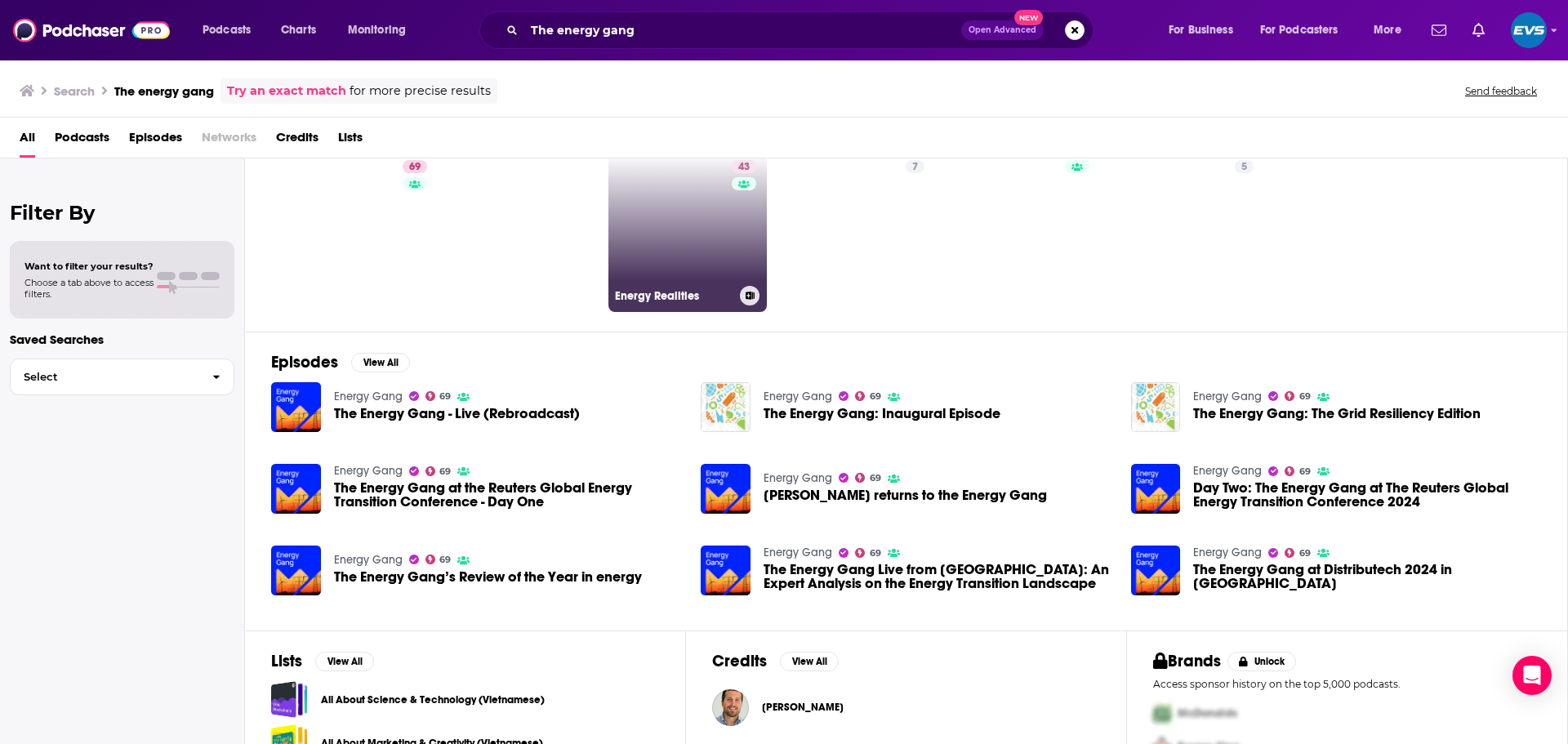scroll, scrollTop: 0, scrollLeft: 0, axis: both 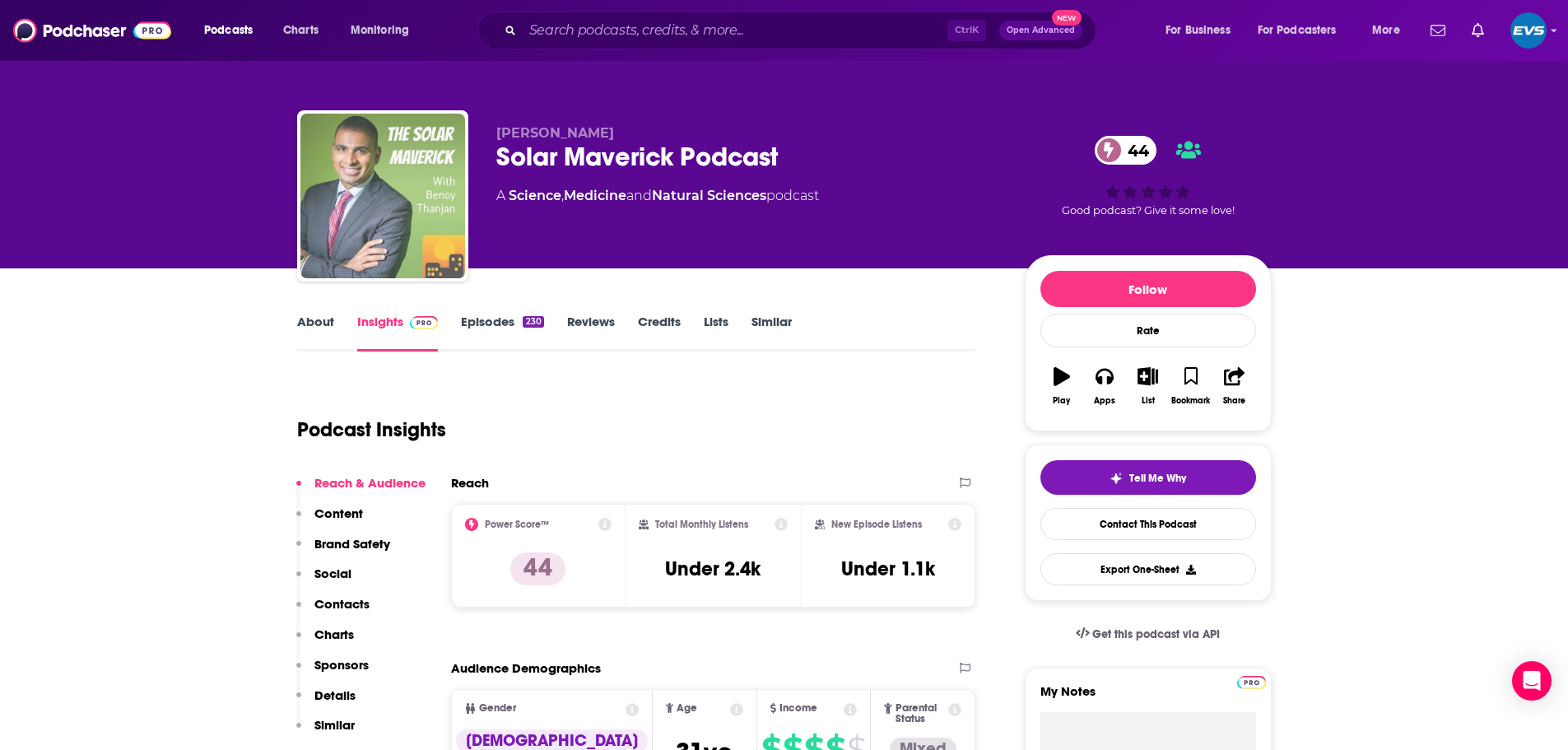 click at bounding box center (383, 196) 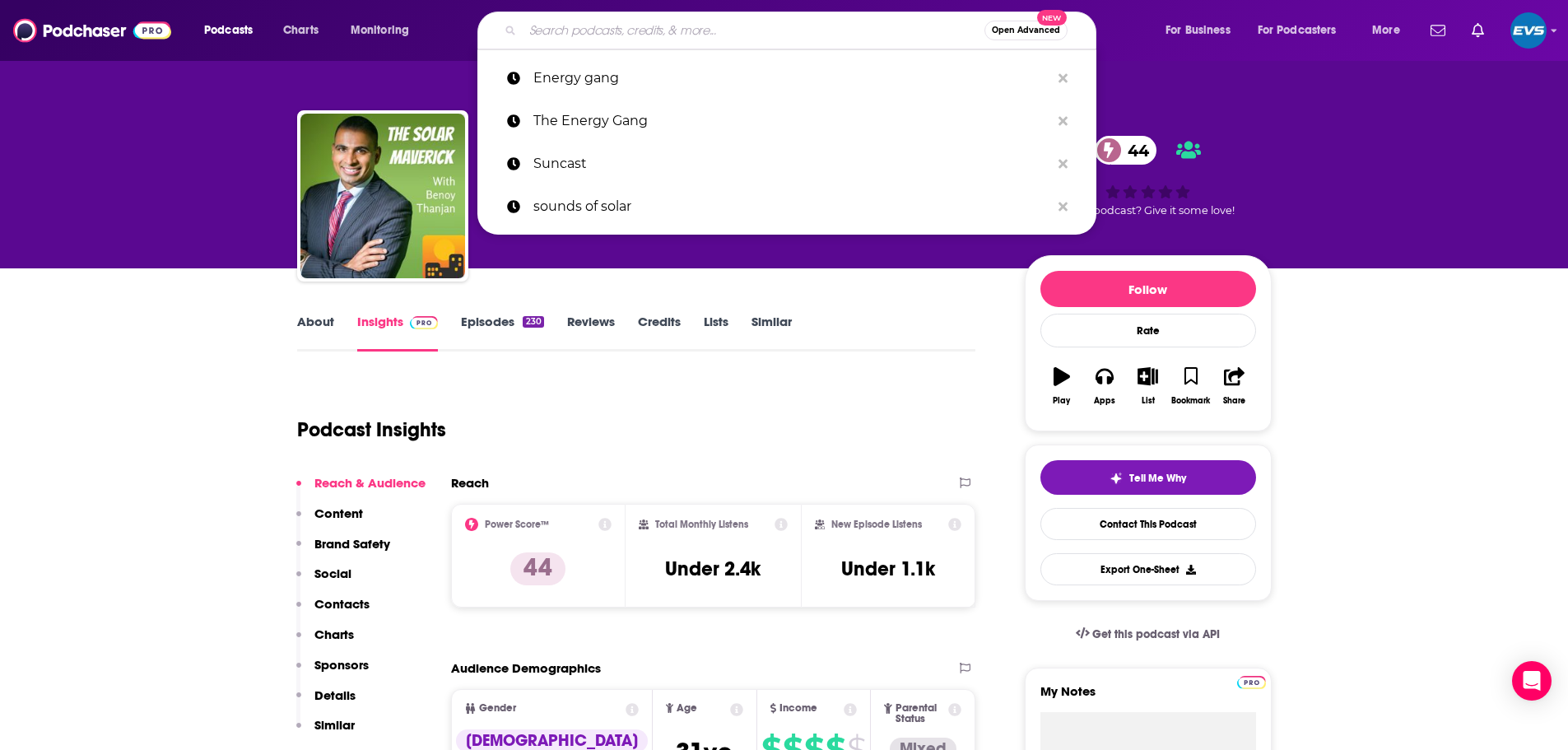 click at bounding box center (753, 30) 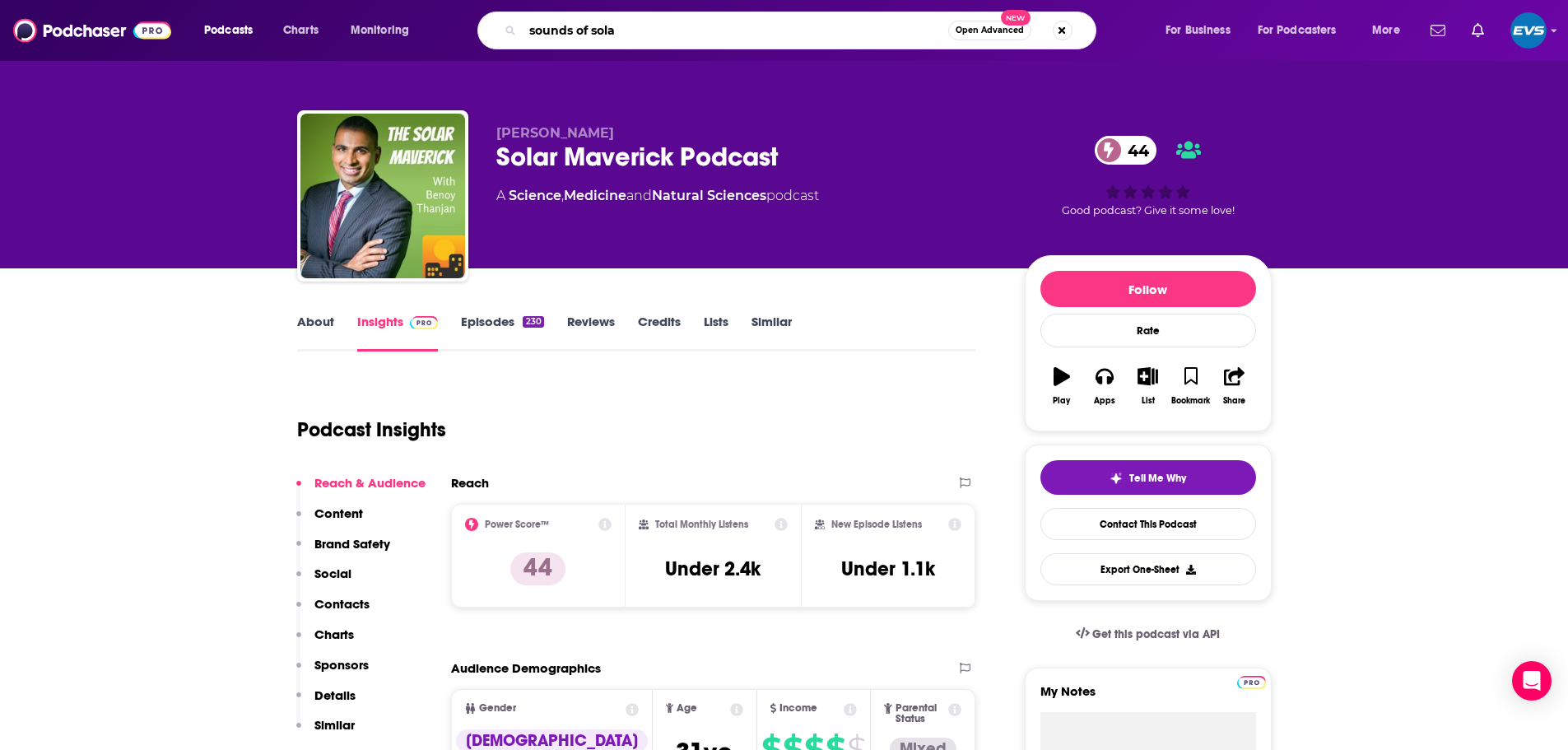 type on "sounds of solar" 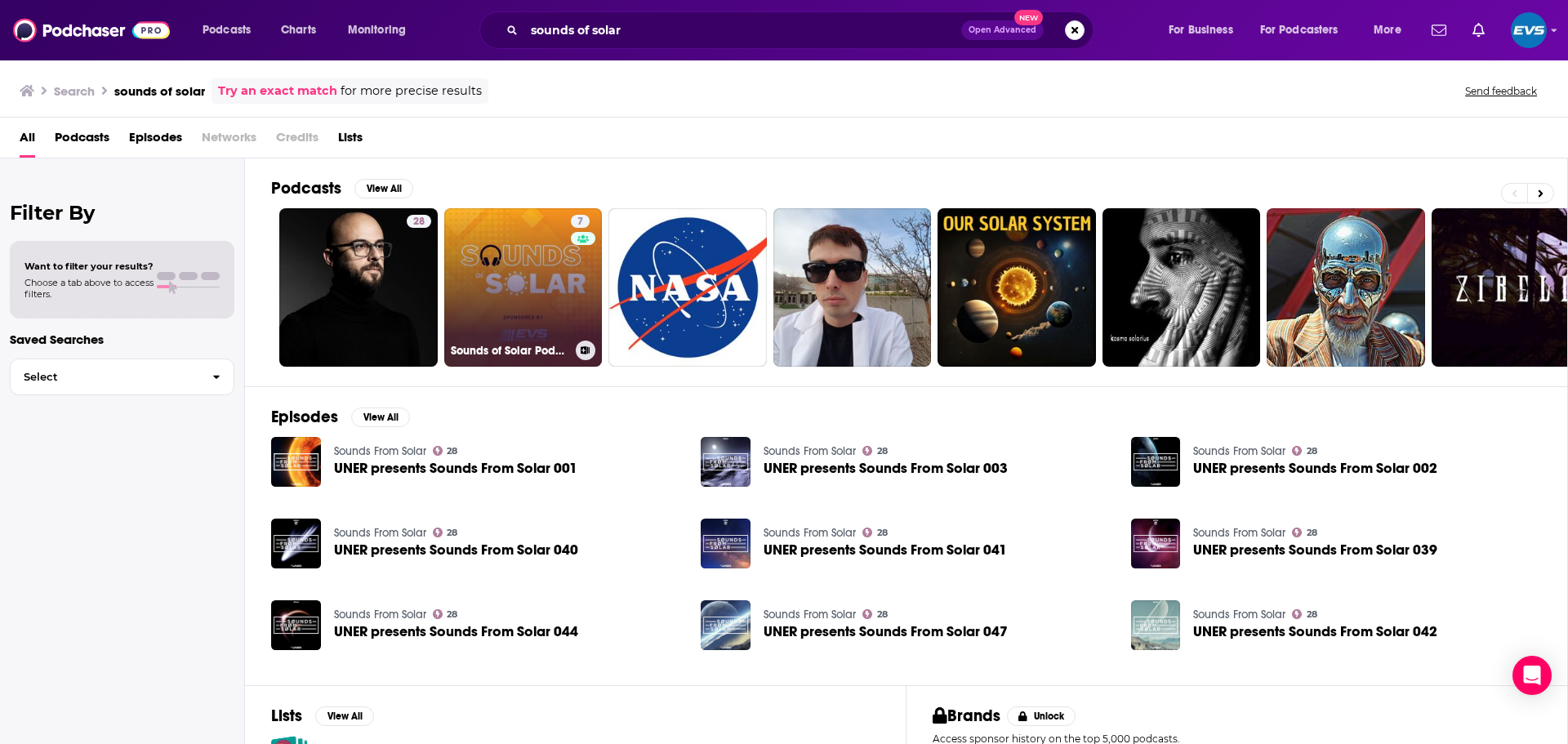 click on "7 Sounds of Solar Podcast" at bounding box center (523, 287) 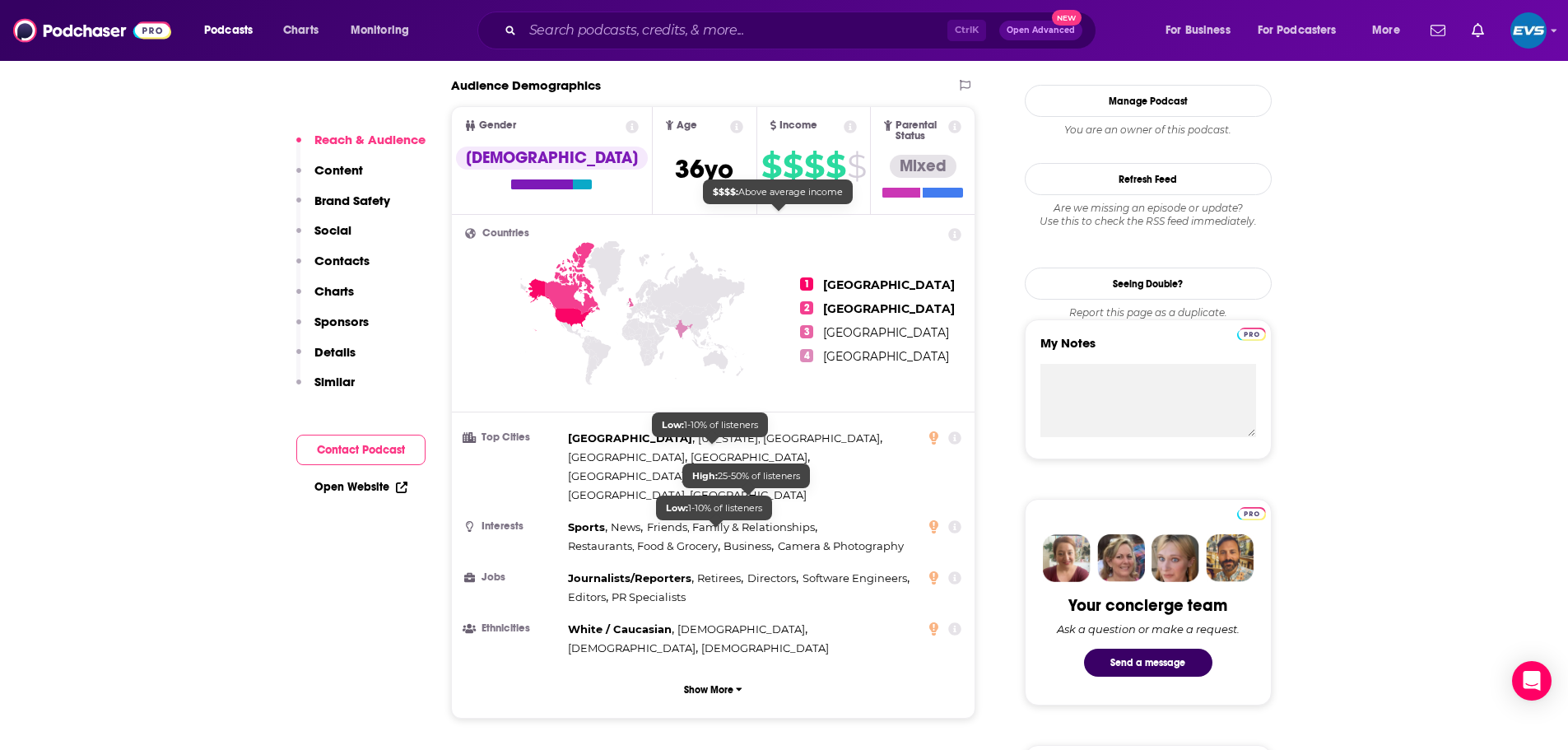 scroll, scrollTop: 1097, scrollLeft: 0, axis: vertical 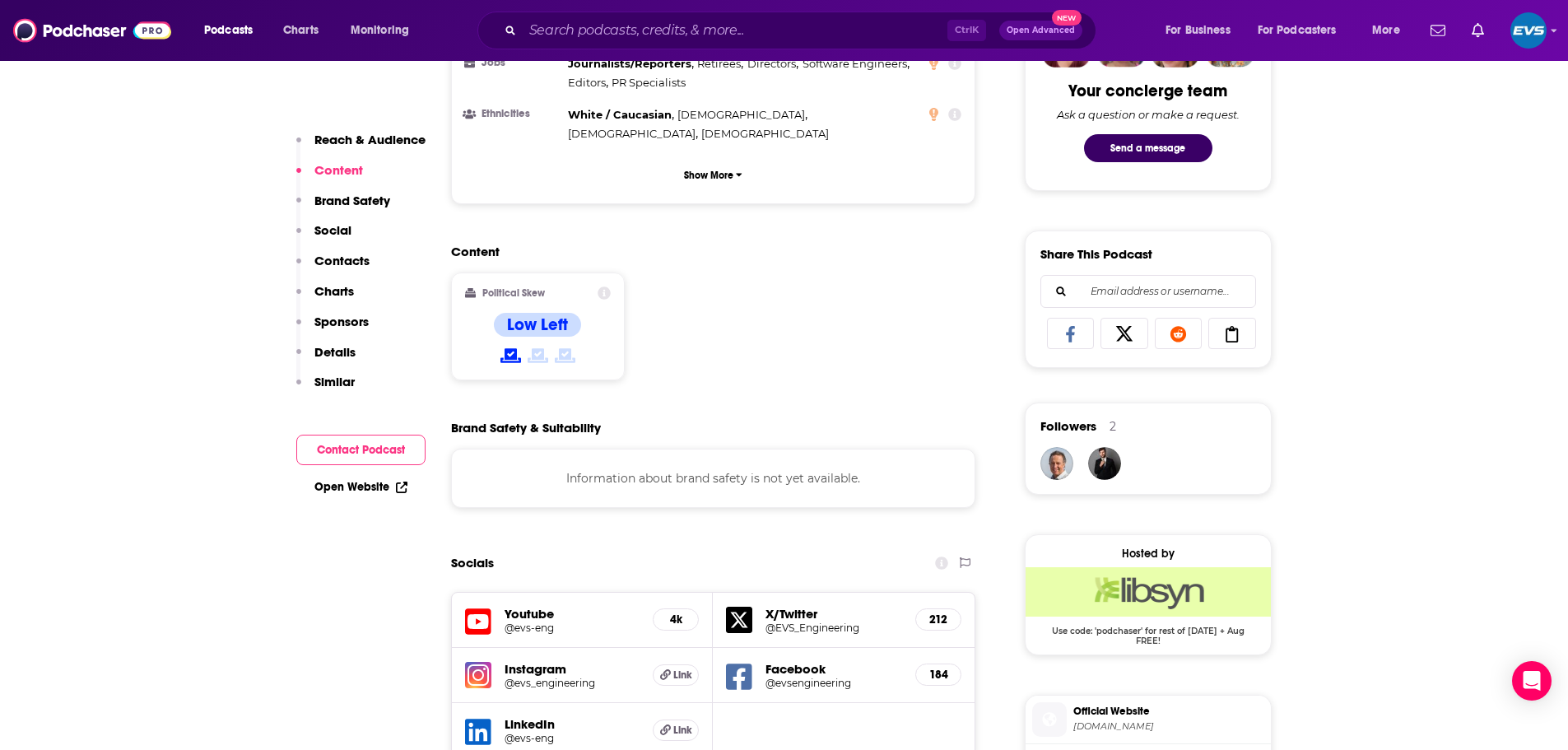 click on "Reach & Audience" at bounding box center [370, 139] 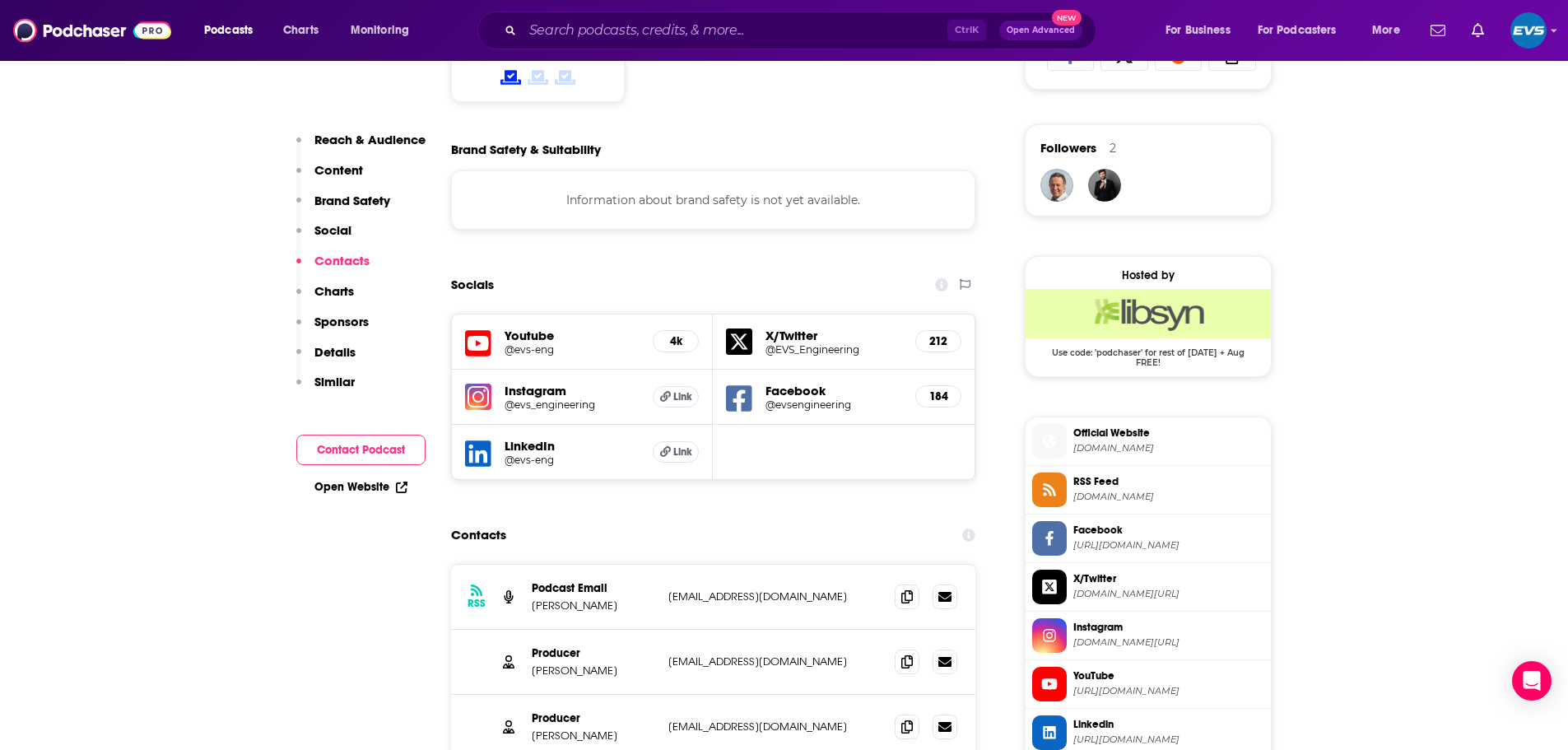 scroll, scrollTop: 1344, scrollLeft: 0, axis: vertical 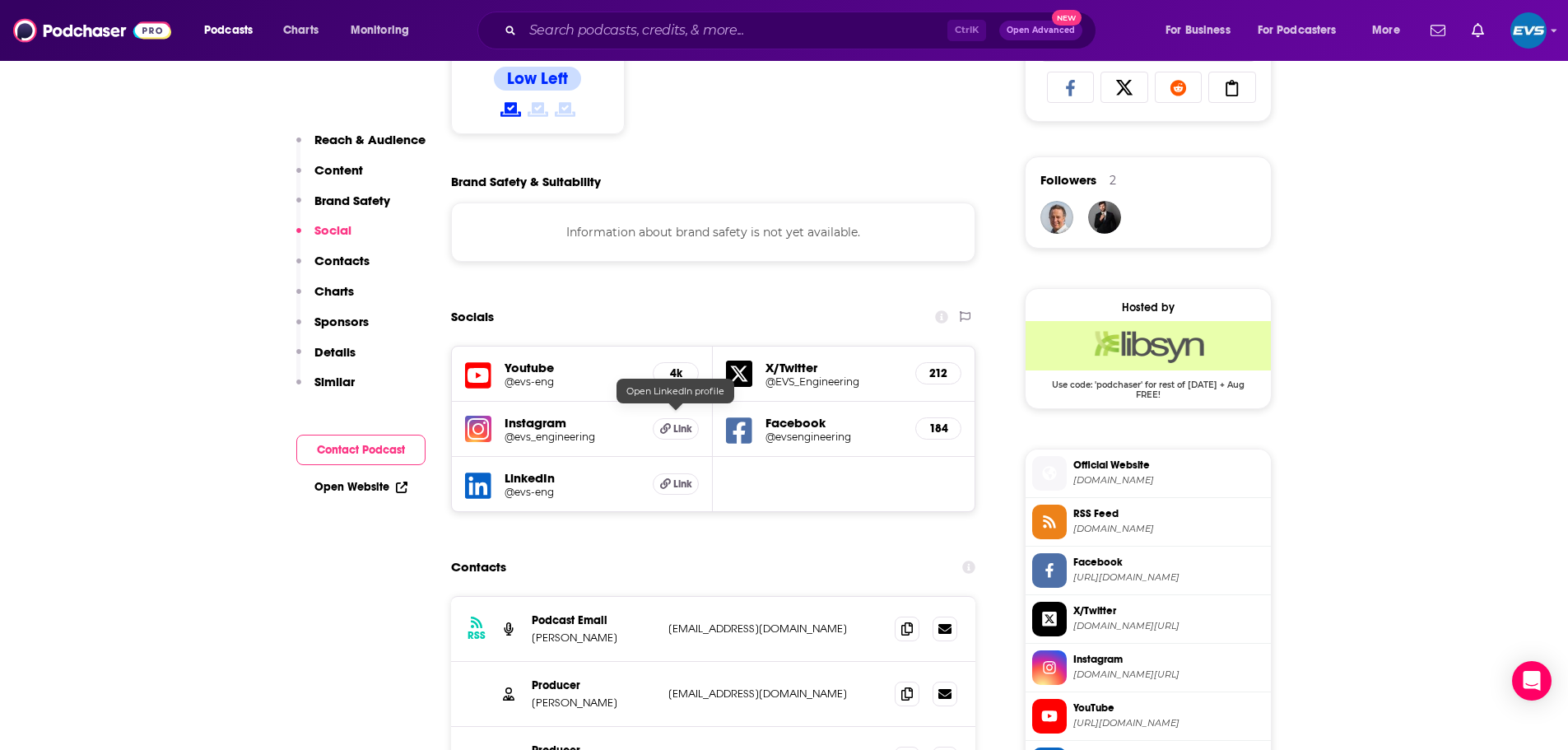 click on "Link" at bounding box center (682, 484) 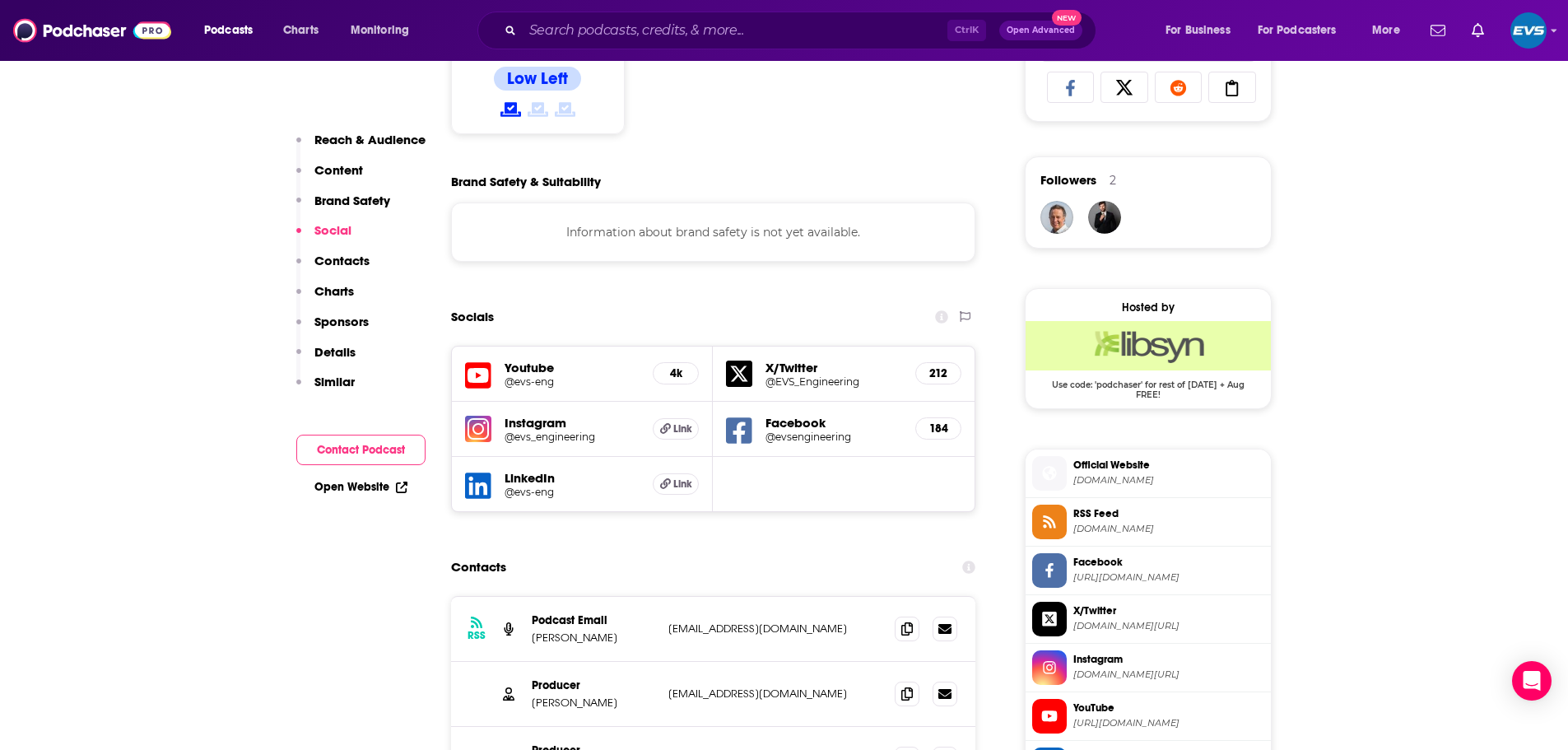 click on "Ctrl  K Open Advanced New" at bounding box center (787, 30) 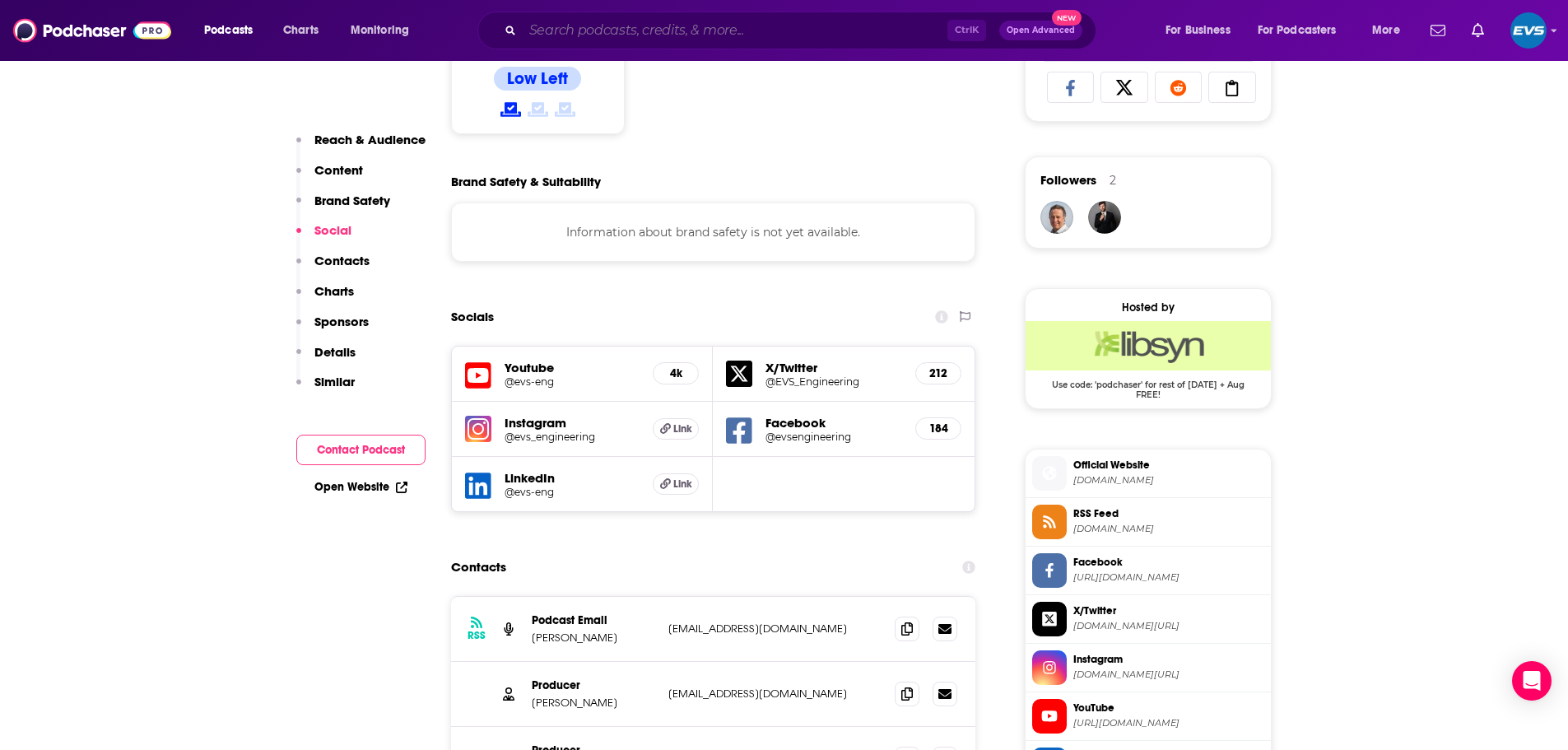 click at bounding box center (735, 30) 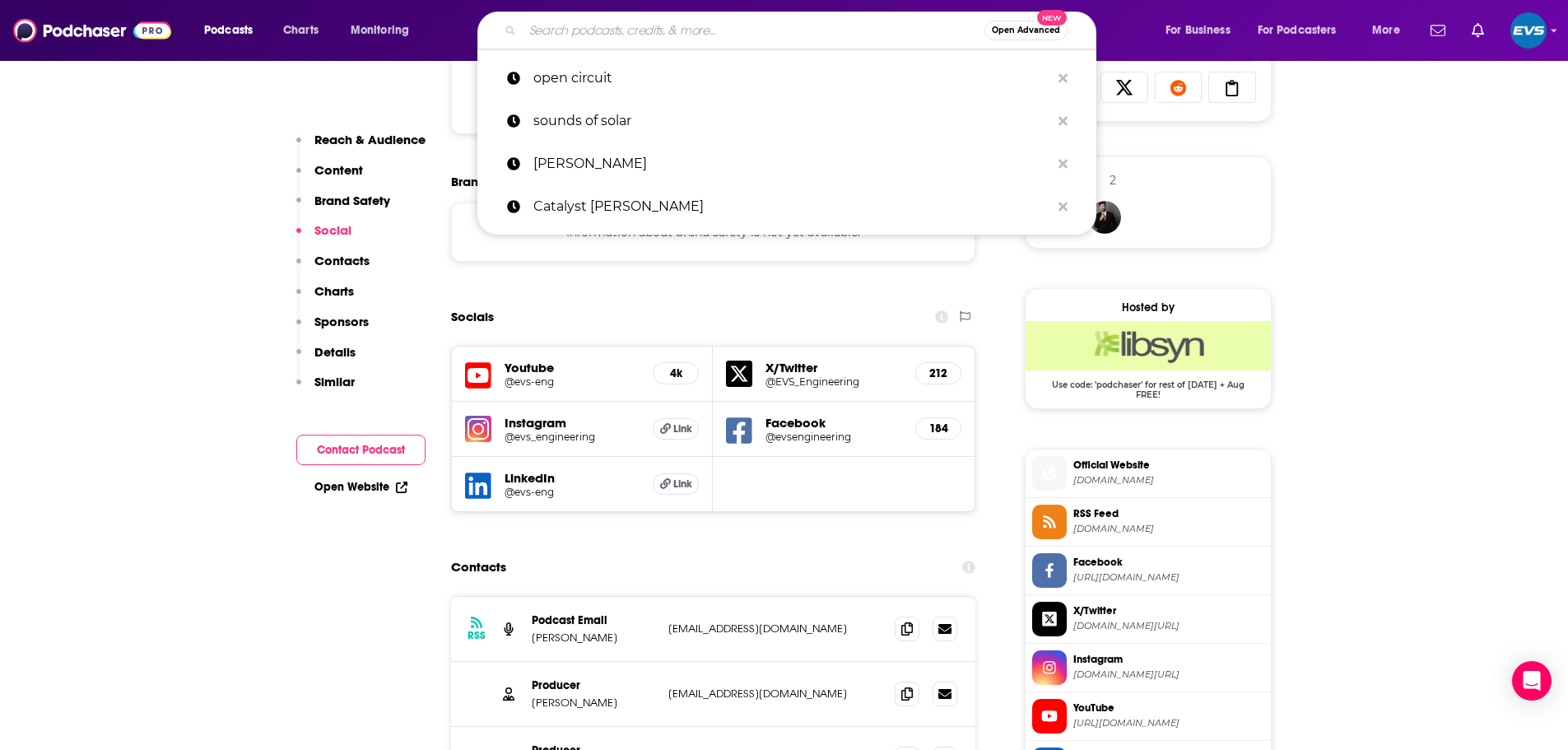 type on "e" 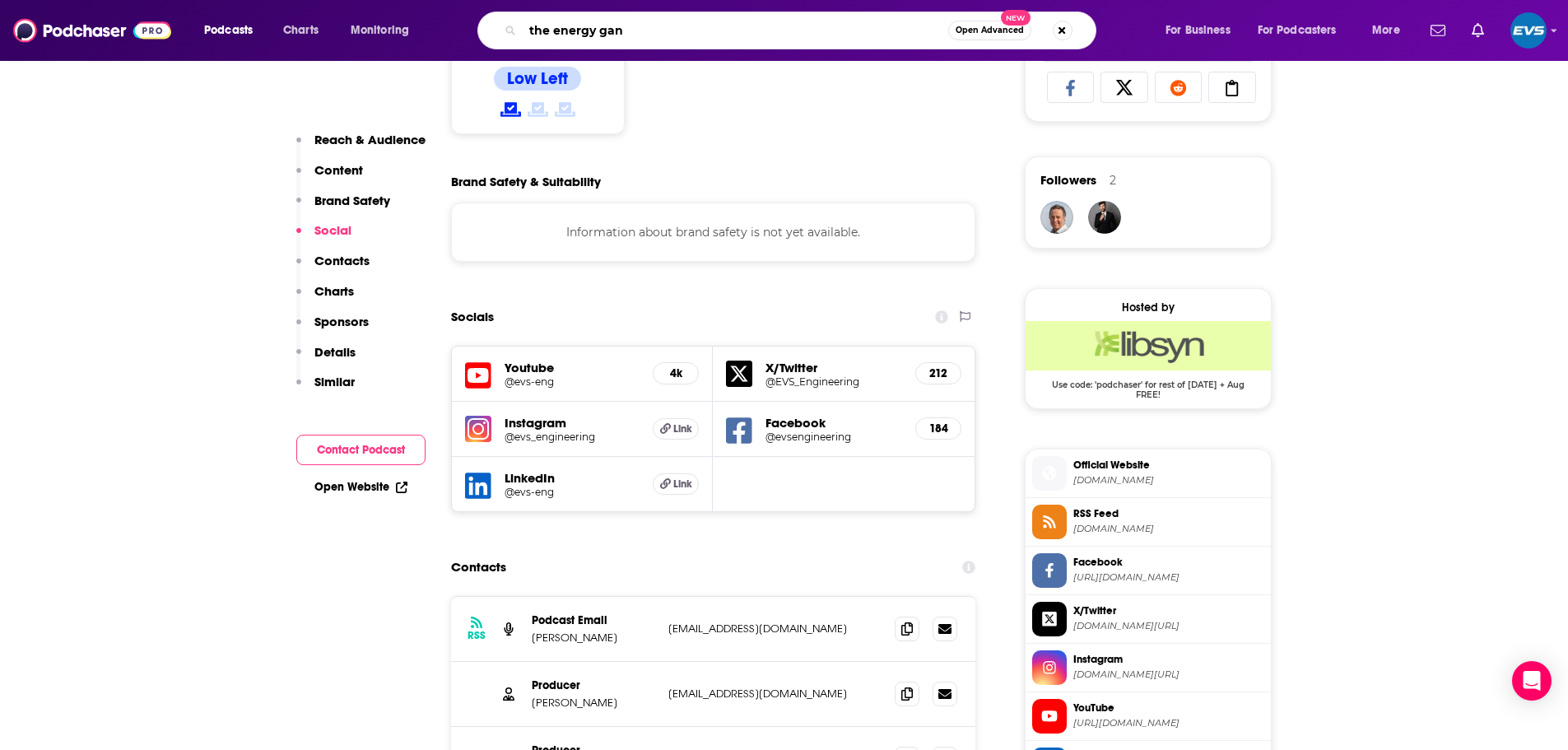 type on "the energy gang" 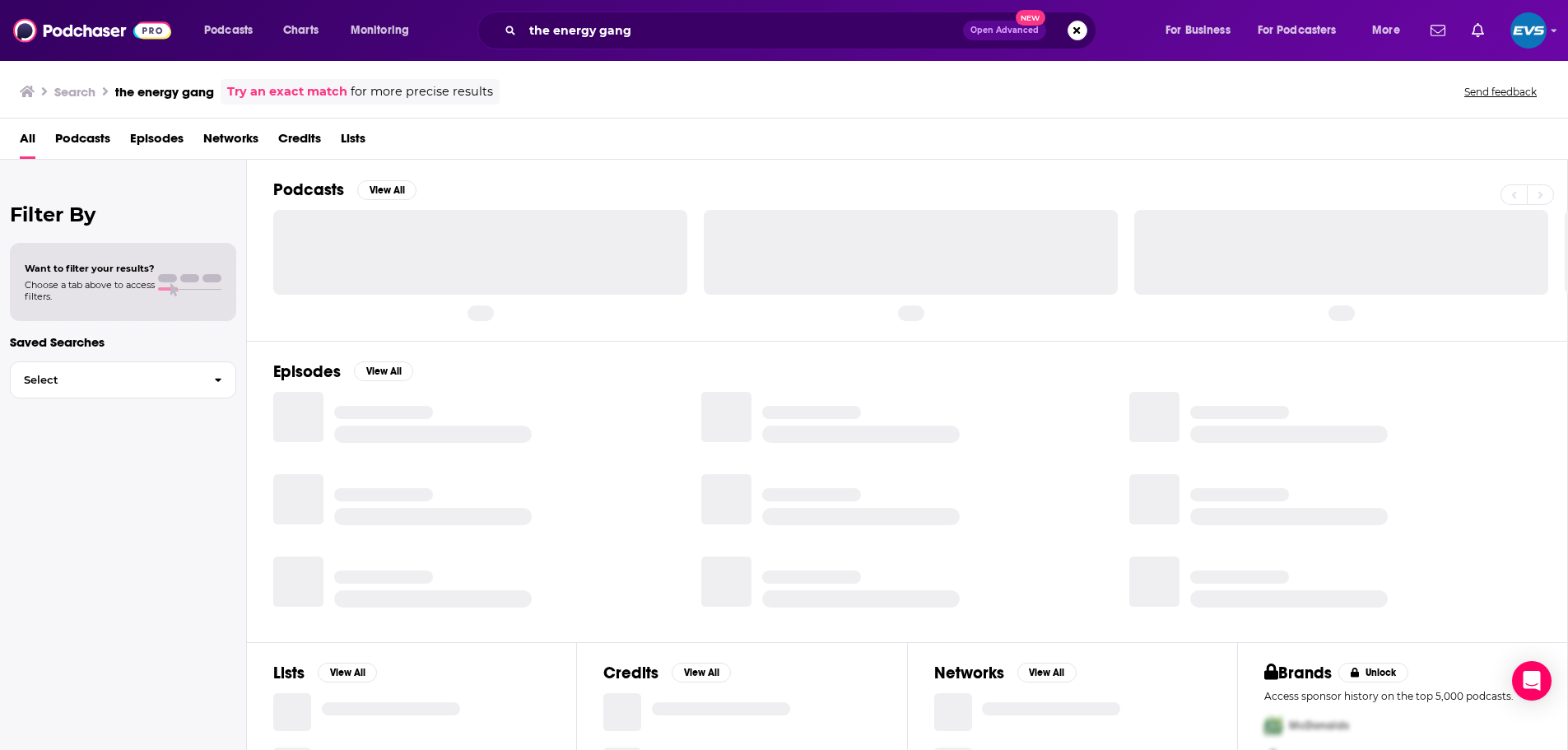 scroll, scrollTop: 0, scrollLeft: 0, axis: both 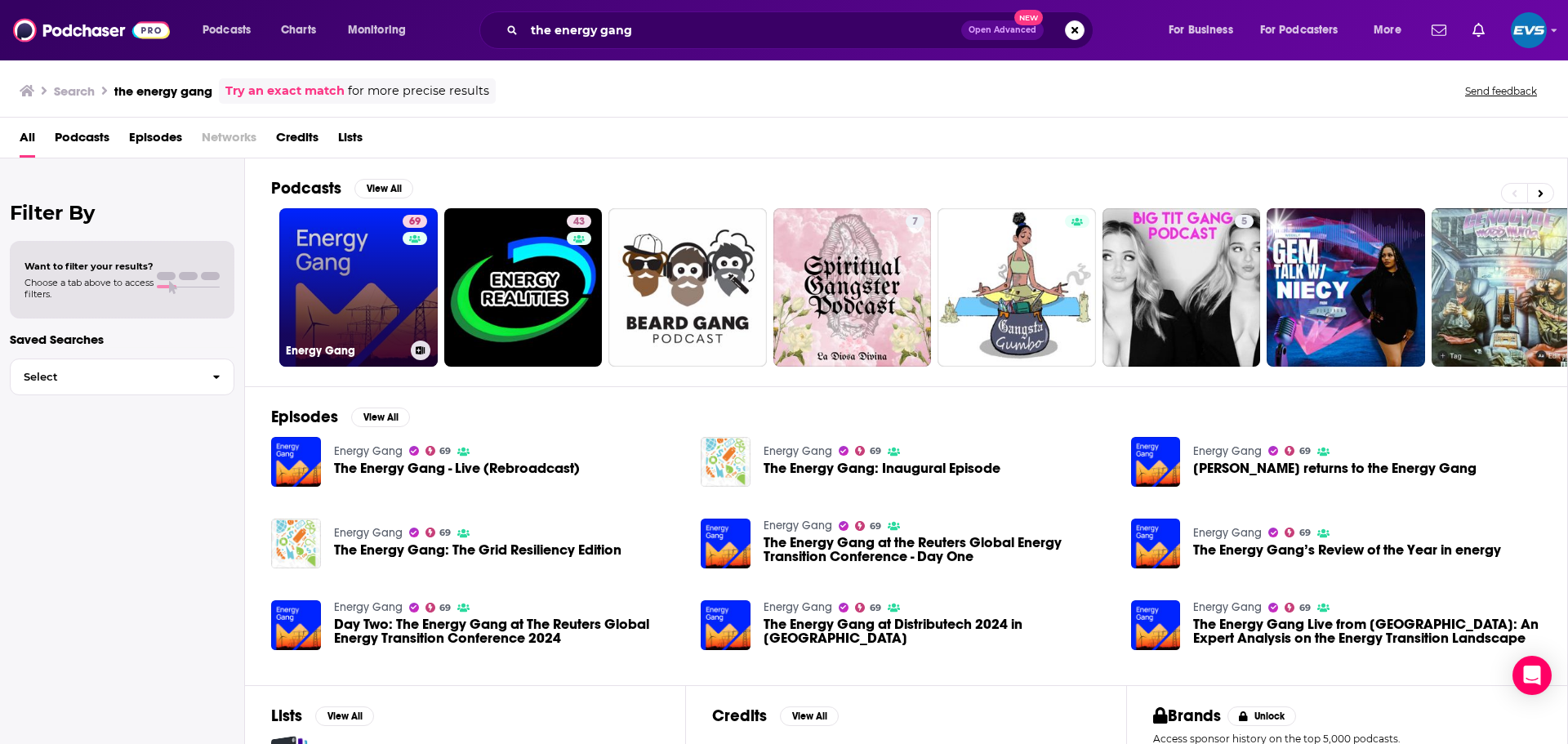click on "69 Energy Gang" at bounding box center (359, 287) 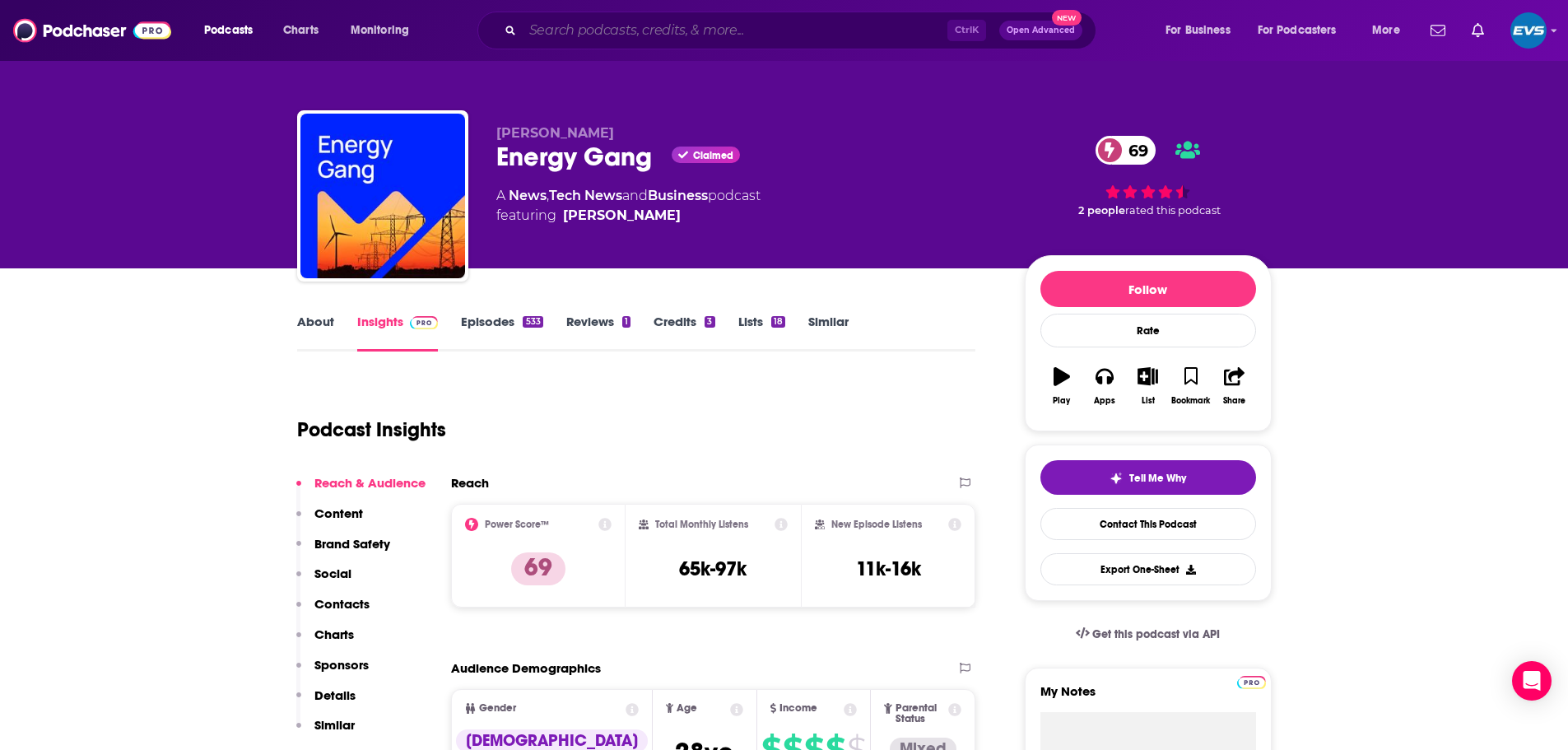 click at bounding box center (735, 30) 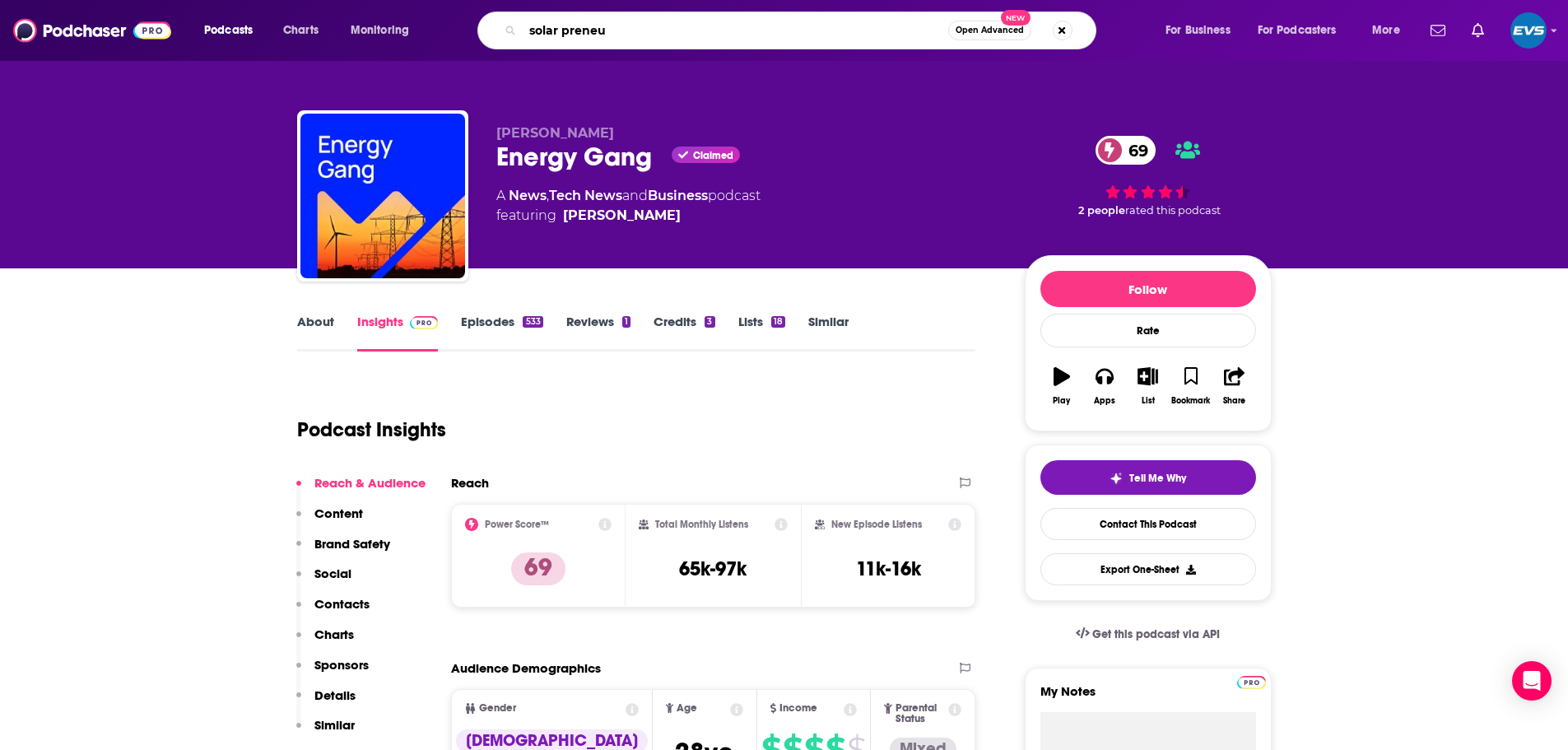 type on "solar preneur" 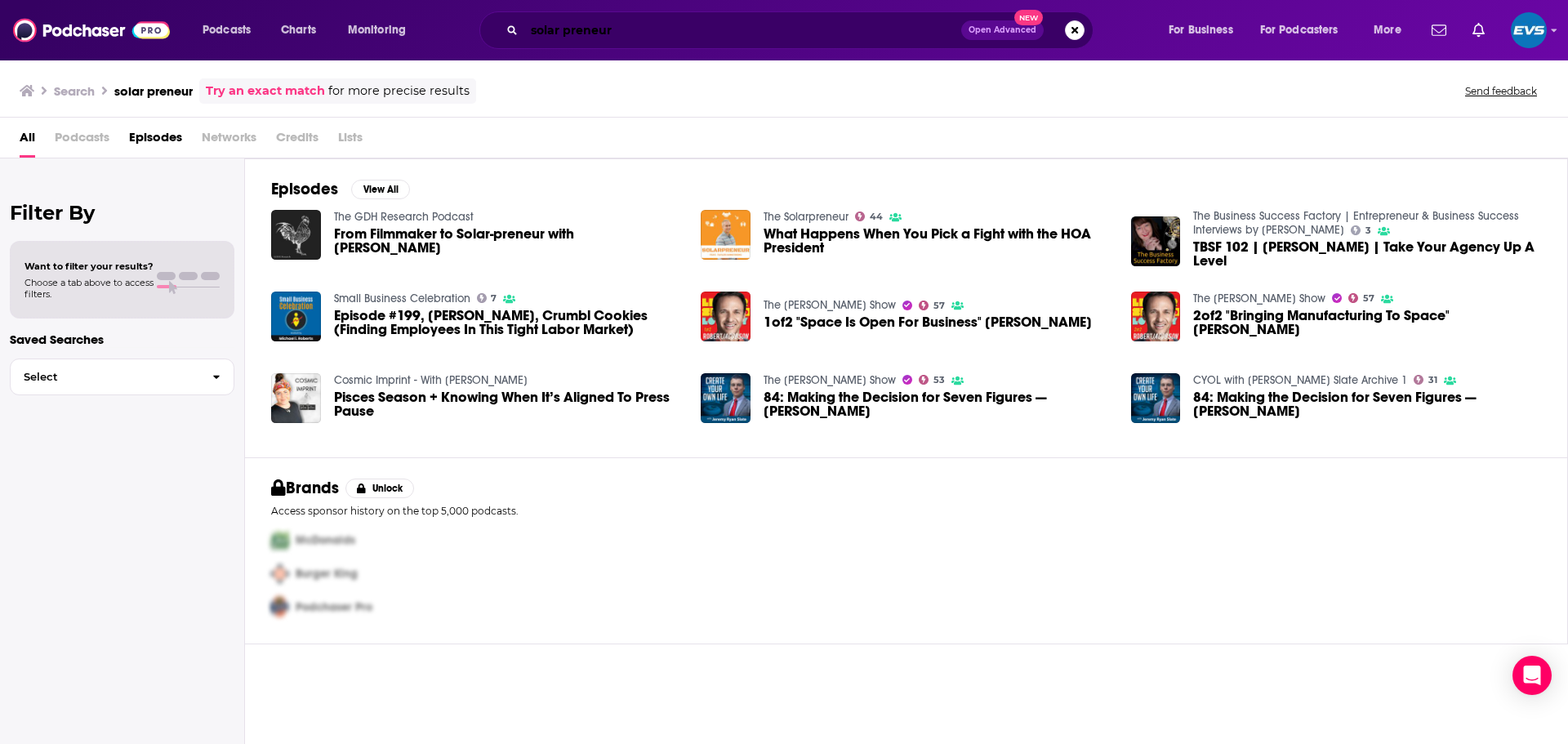 click on "solar preneur" at bounding box center (742, 30) 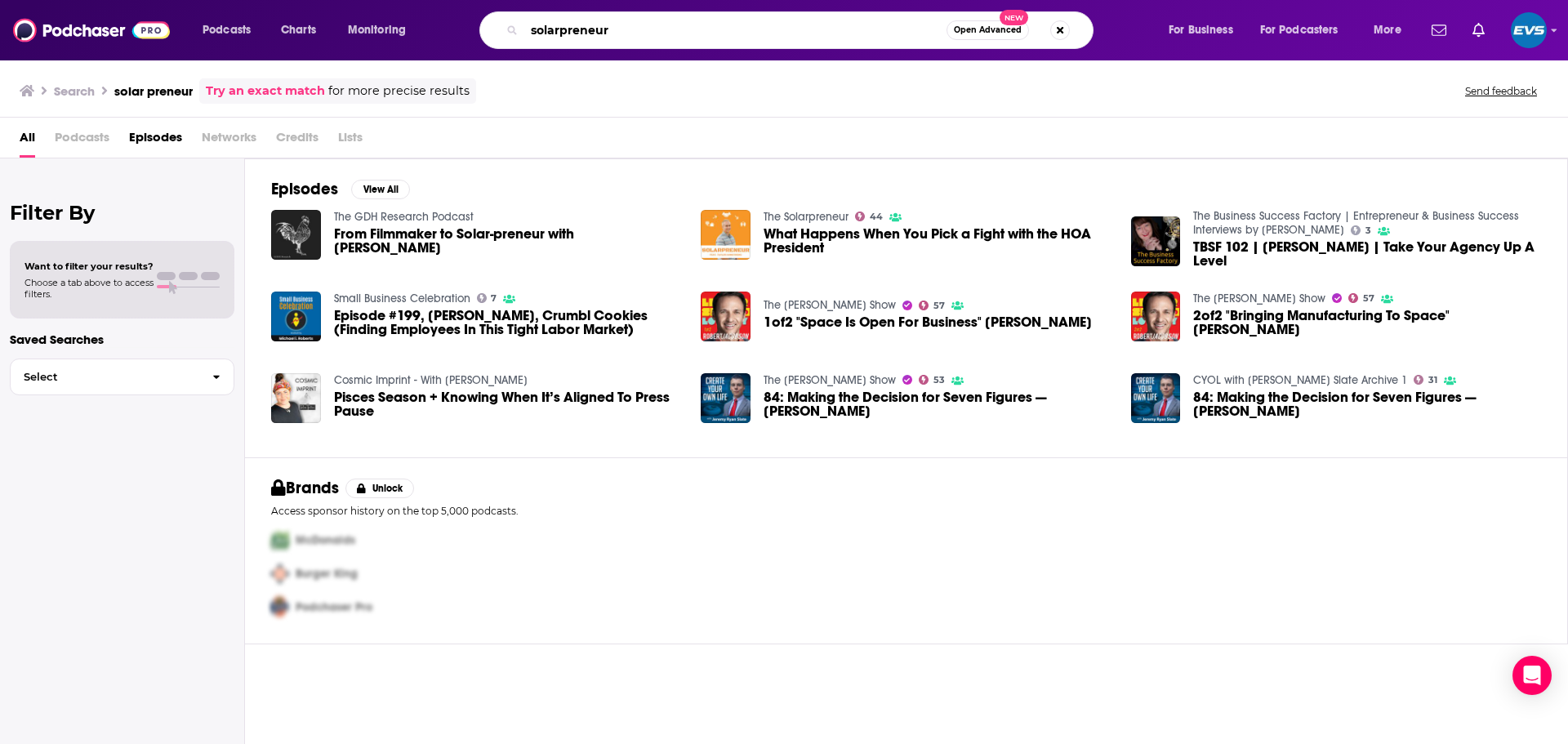 type on "solarpreneur" 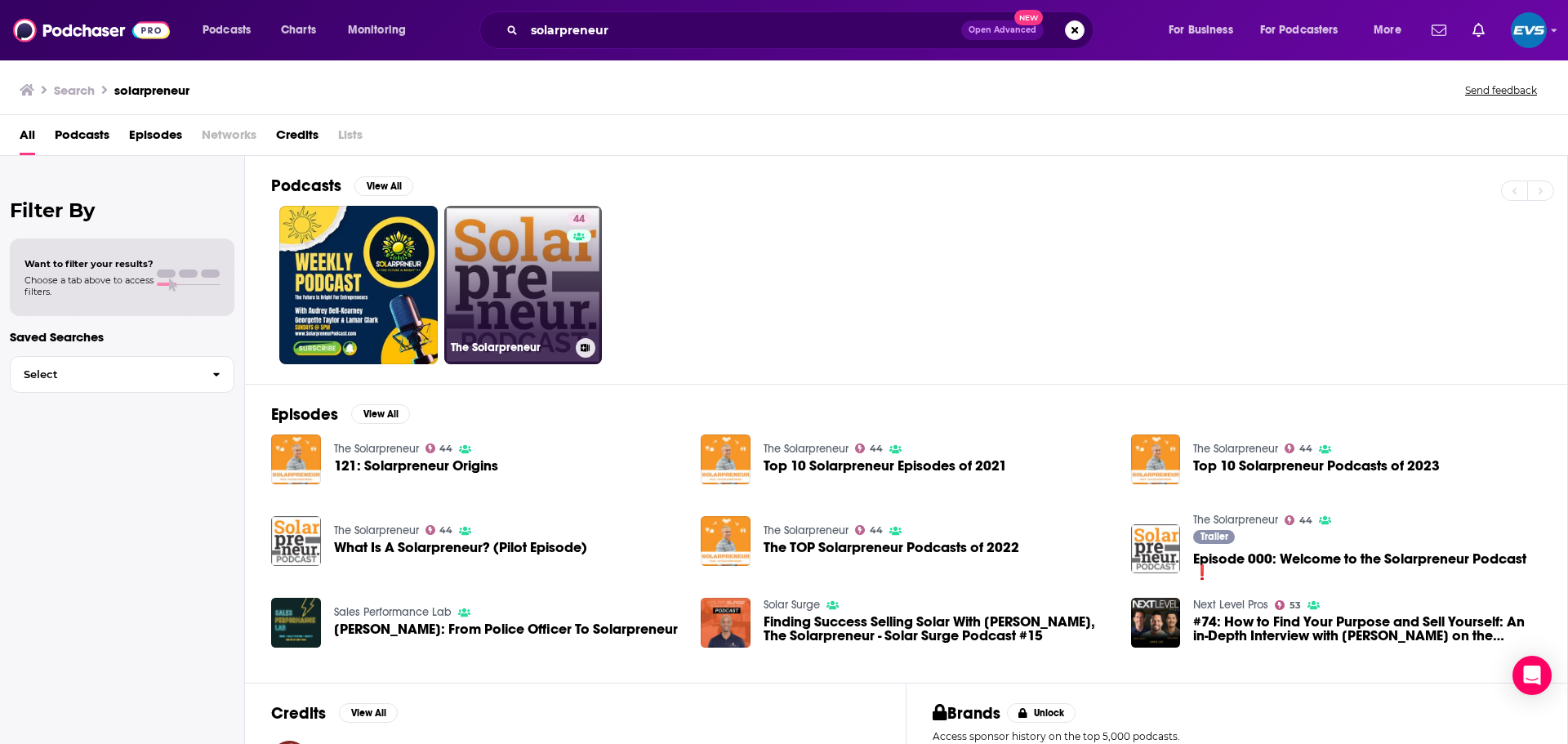 click on "The Solarpreneur" at bounding box center (523, 348) 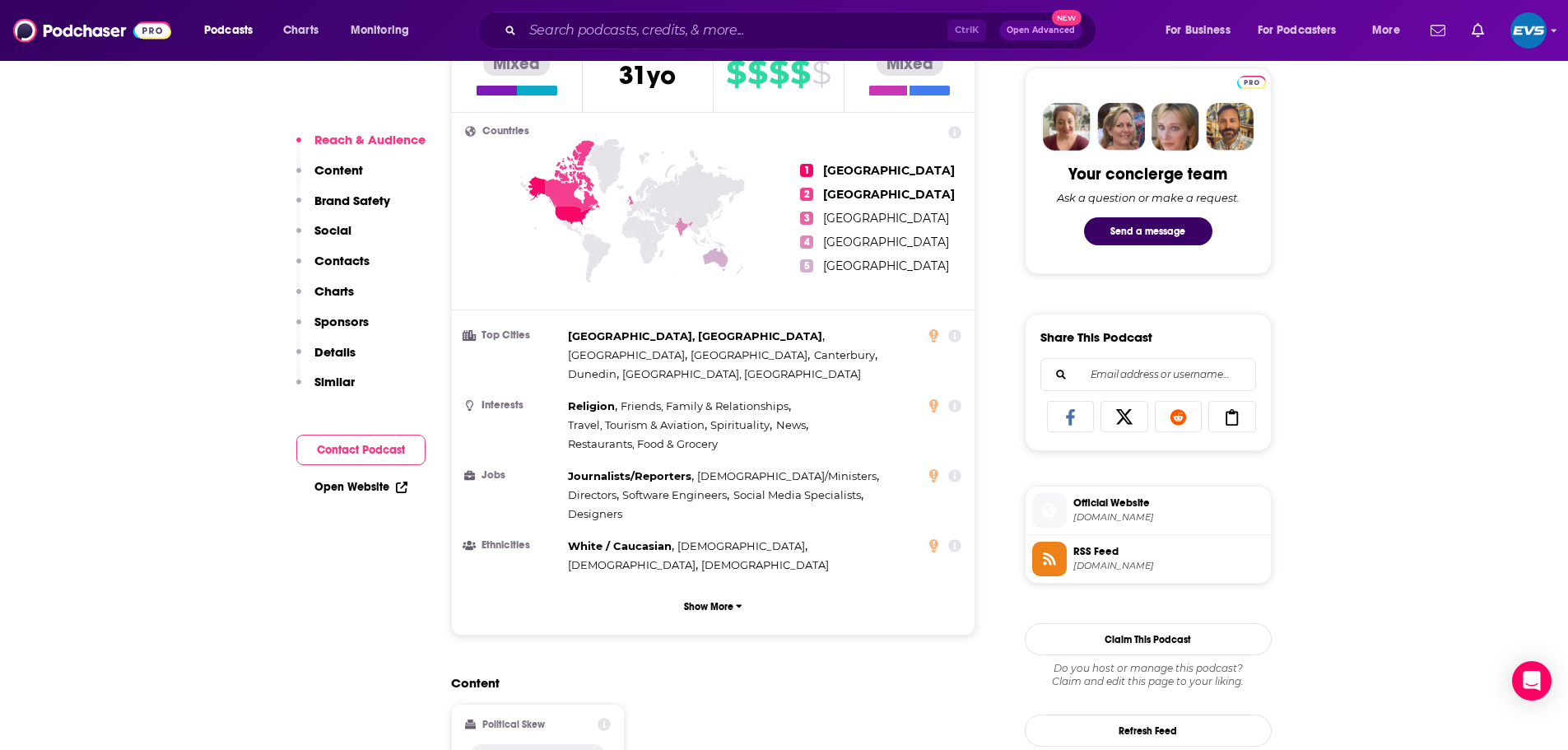 scroll, scrollTop: 1097, scrollLeft: 0, axis: vertical 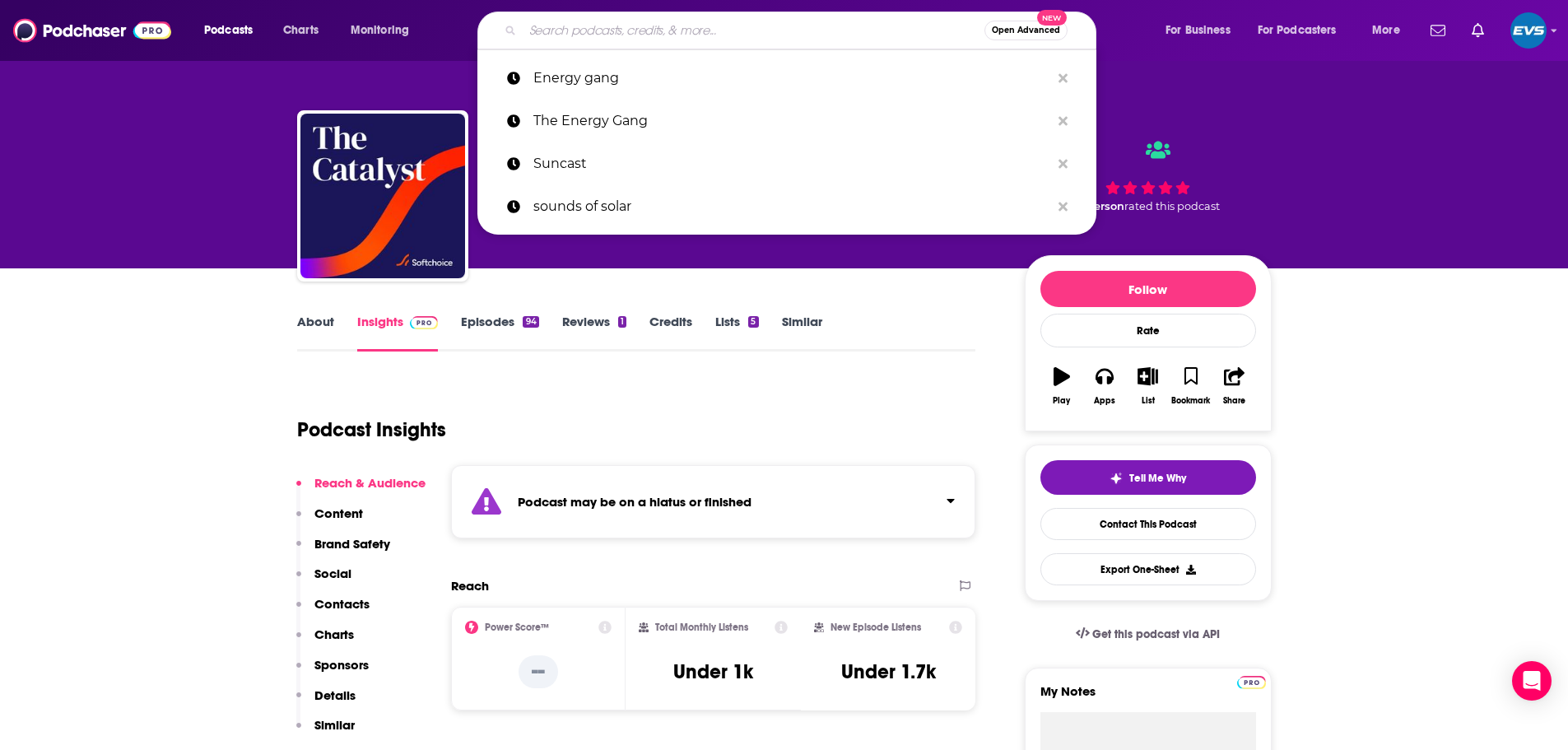 drag, startPoint x: 389, startPoint y: 202, endPoint x: 639, endPoint y: 30, distance: 303.45346 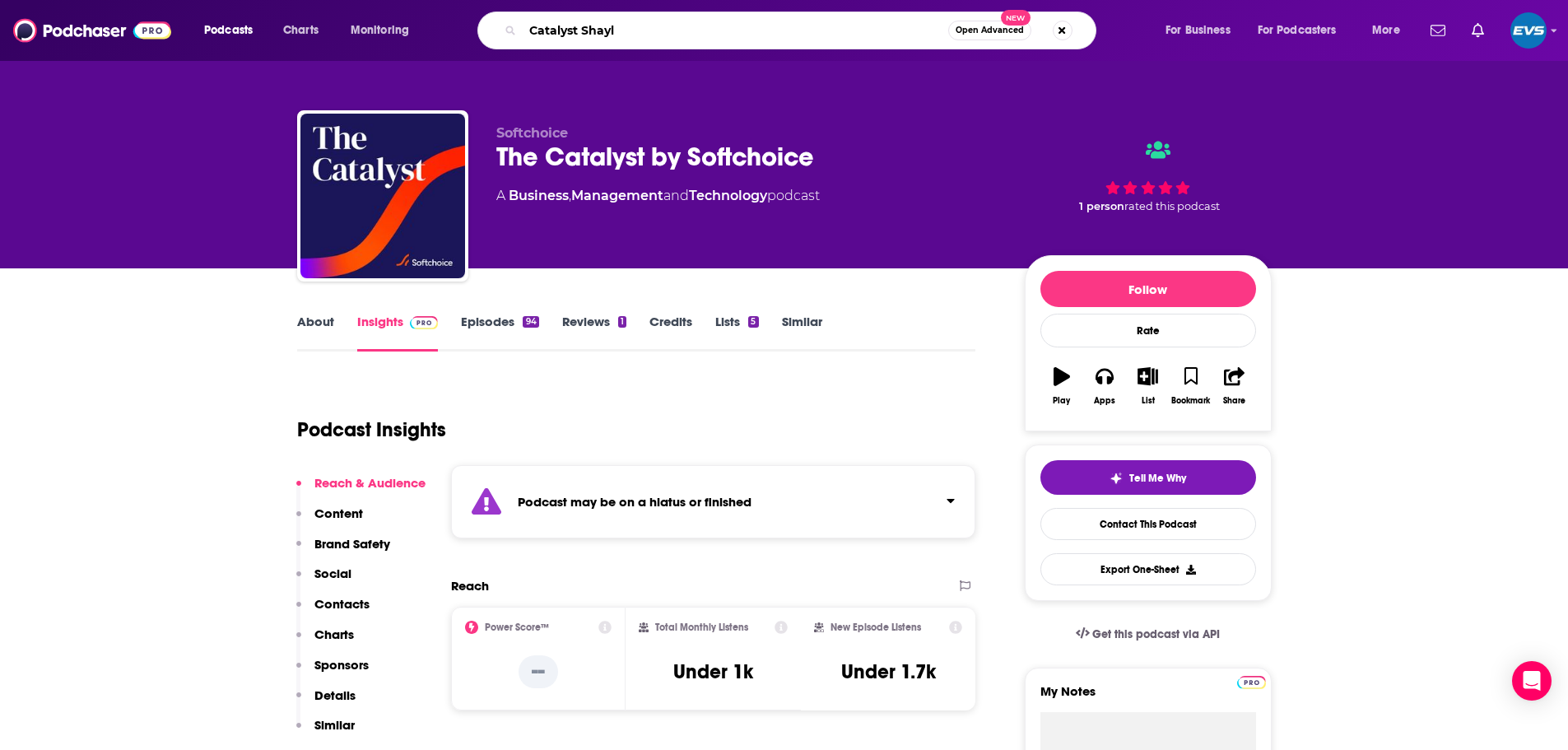 type on "Catalyst [PERSON_NAME]" 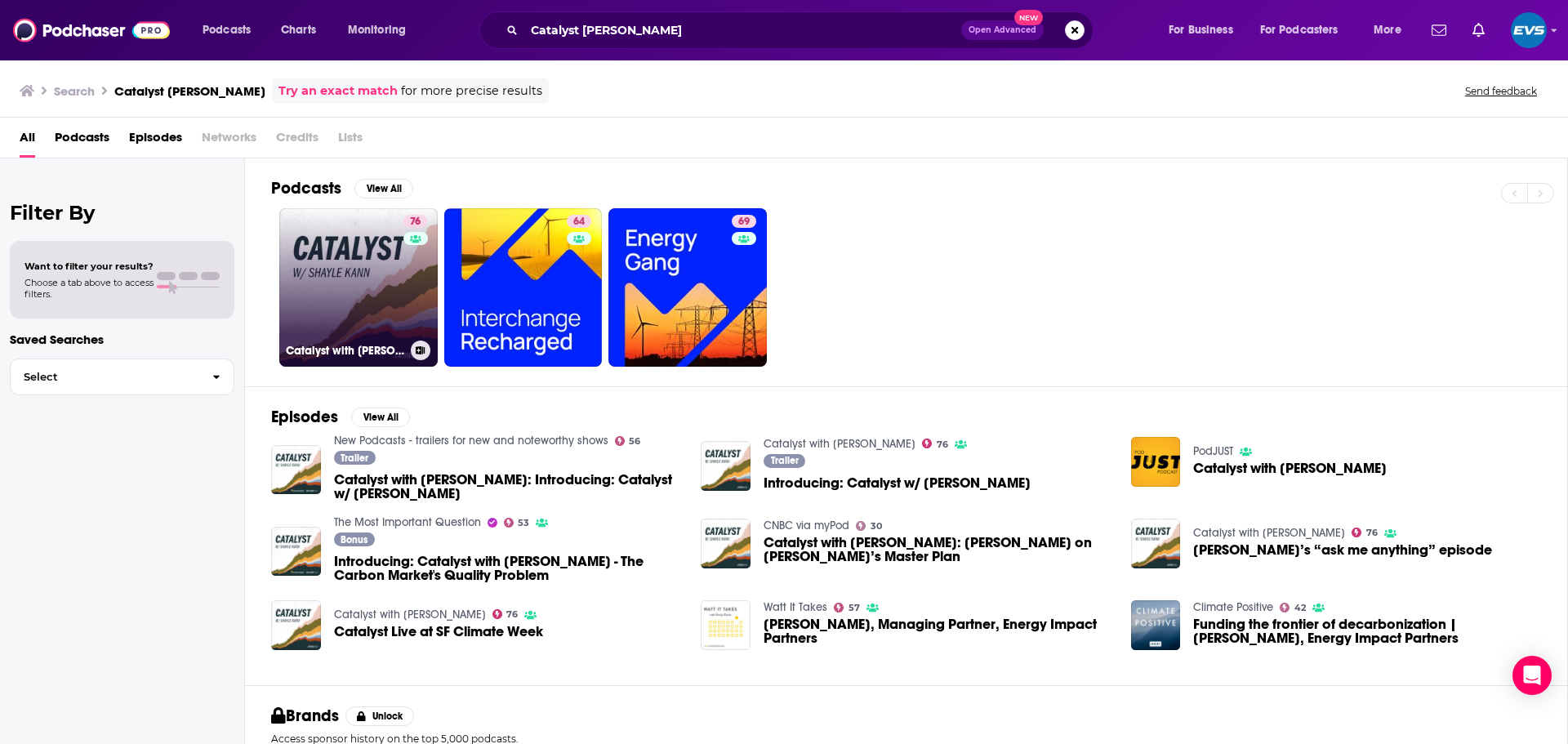 click on "76 Catalyst with Shayle Kann" at bounding box center [359, 287] 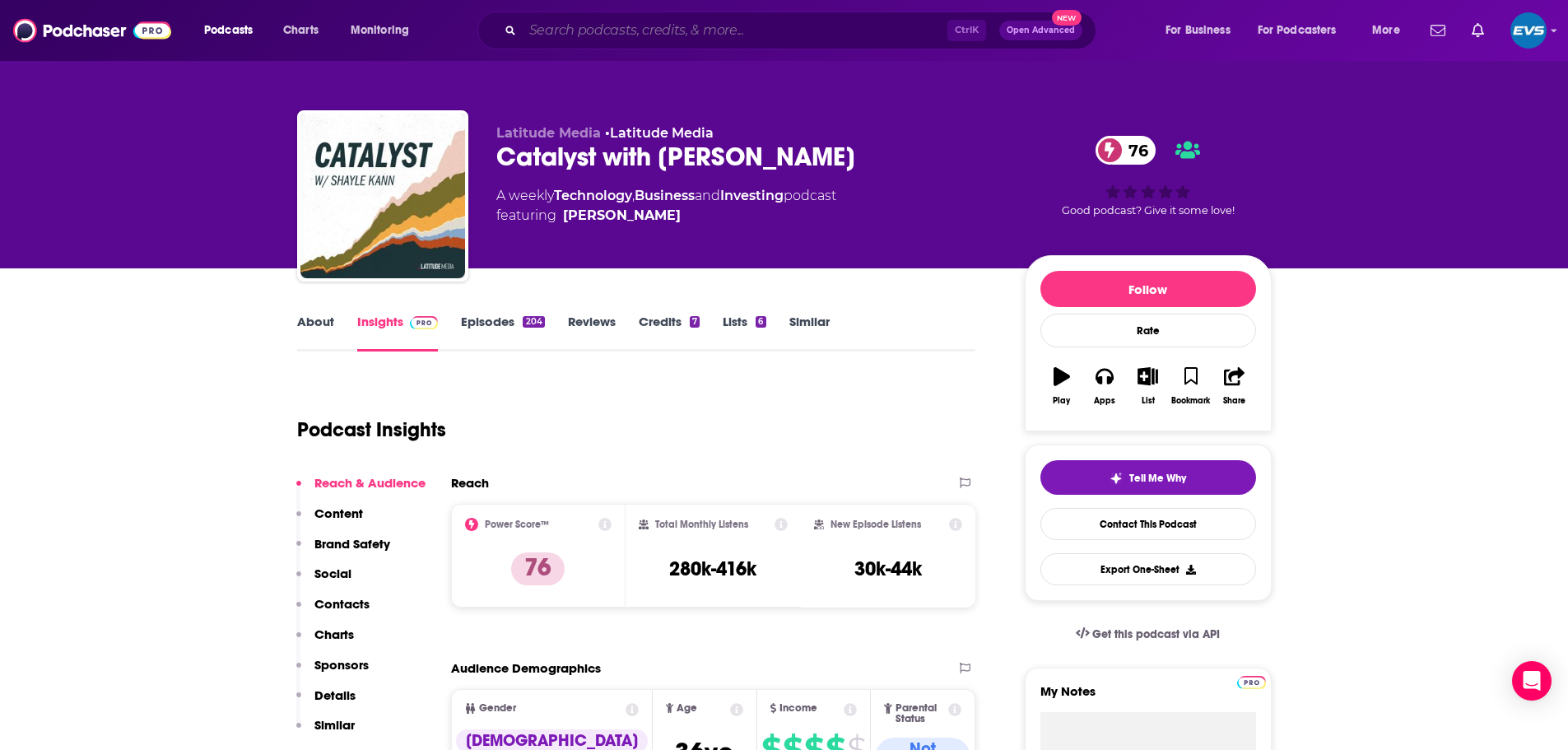 click at bounding box center (735, 30) 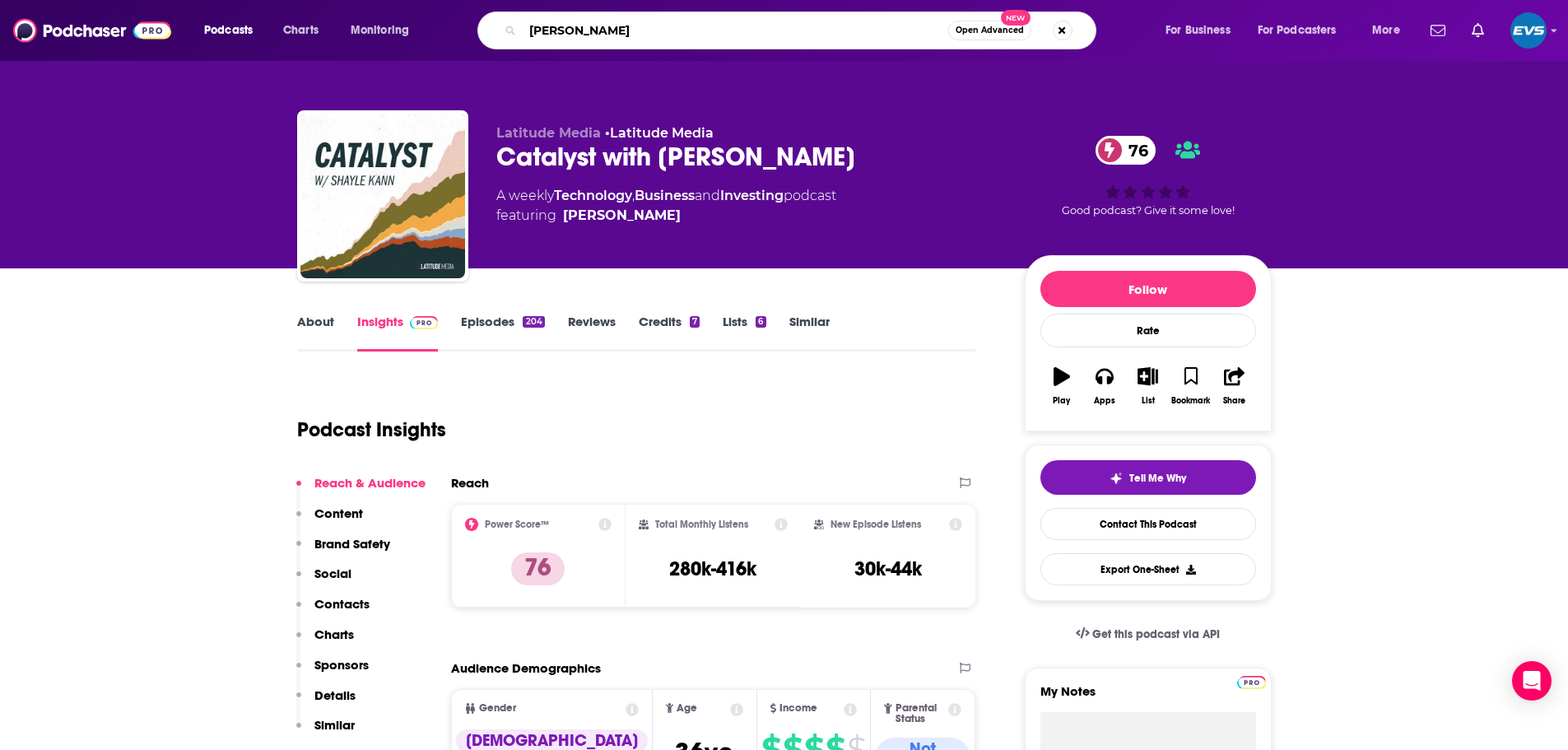type on "[PERSON_NAME]" 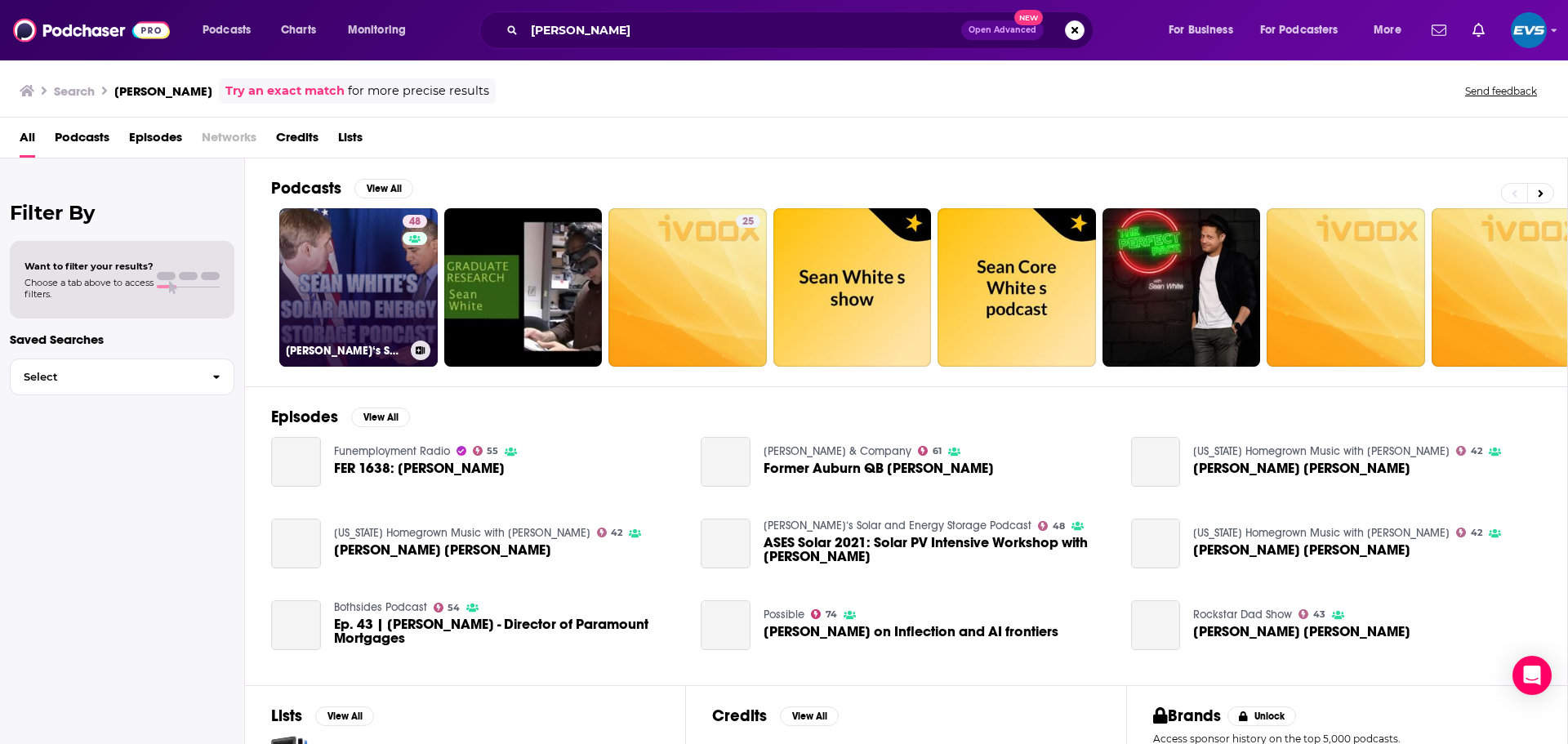 click on "48 Sean White‘s Solar and Energy Storage Podcast" at bounding box center (359, 287) 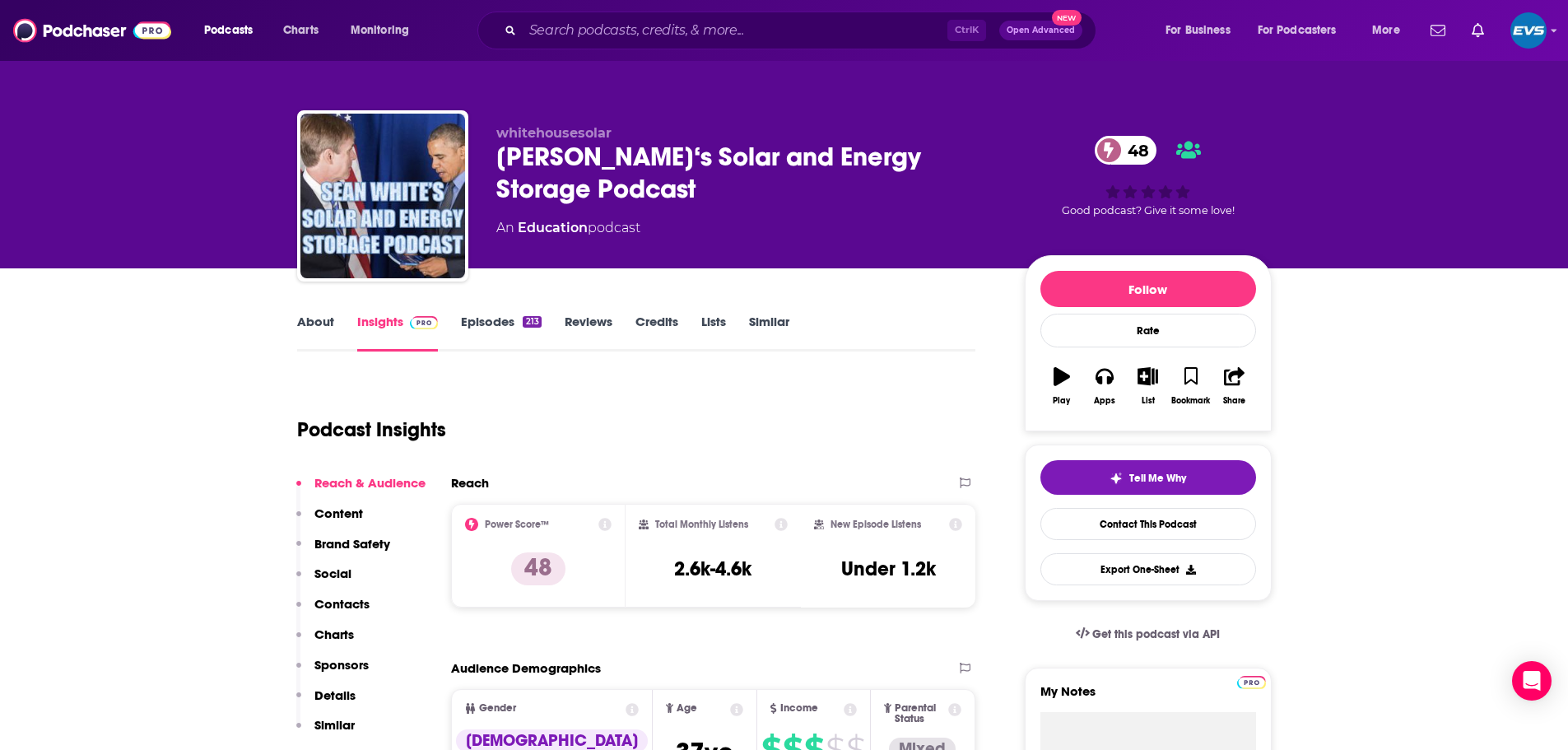 click on "Podcast Insights" at bounding box center [636, 426] 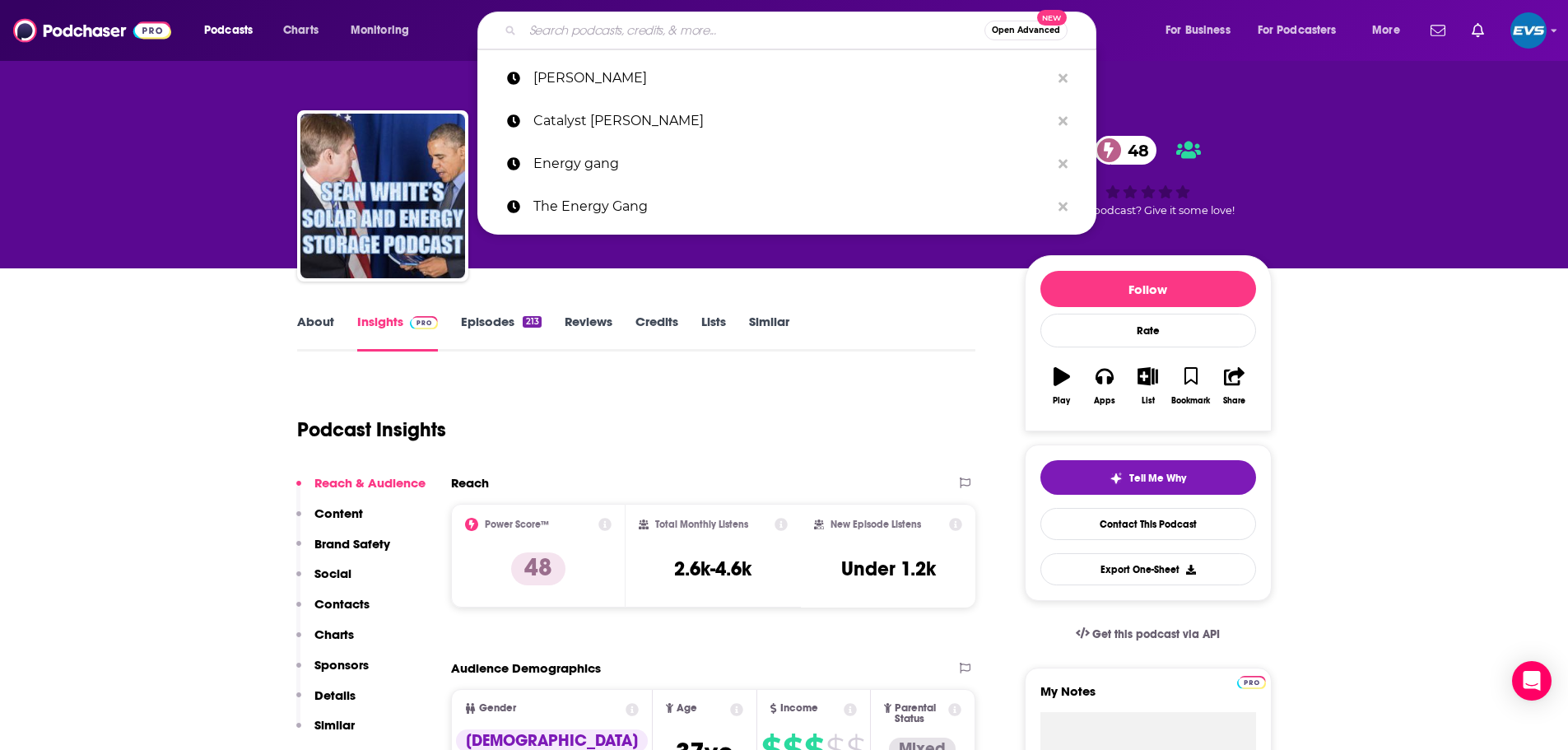 click at bounding box center (753, 30) 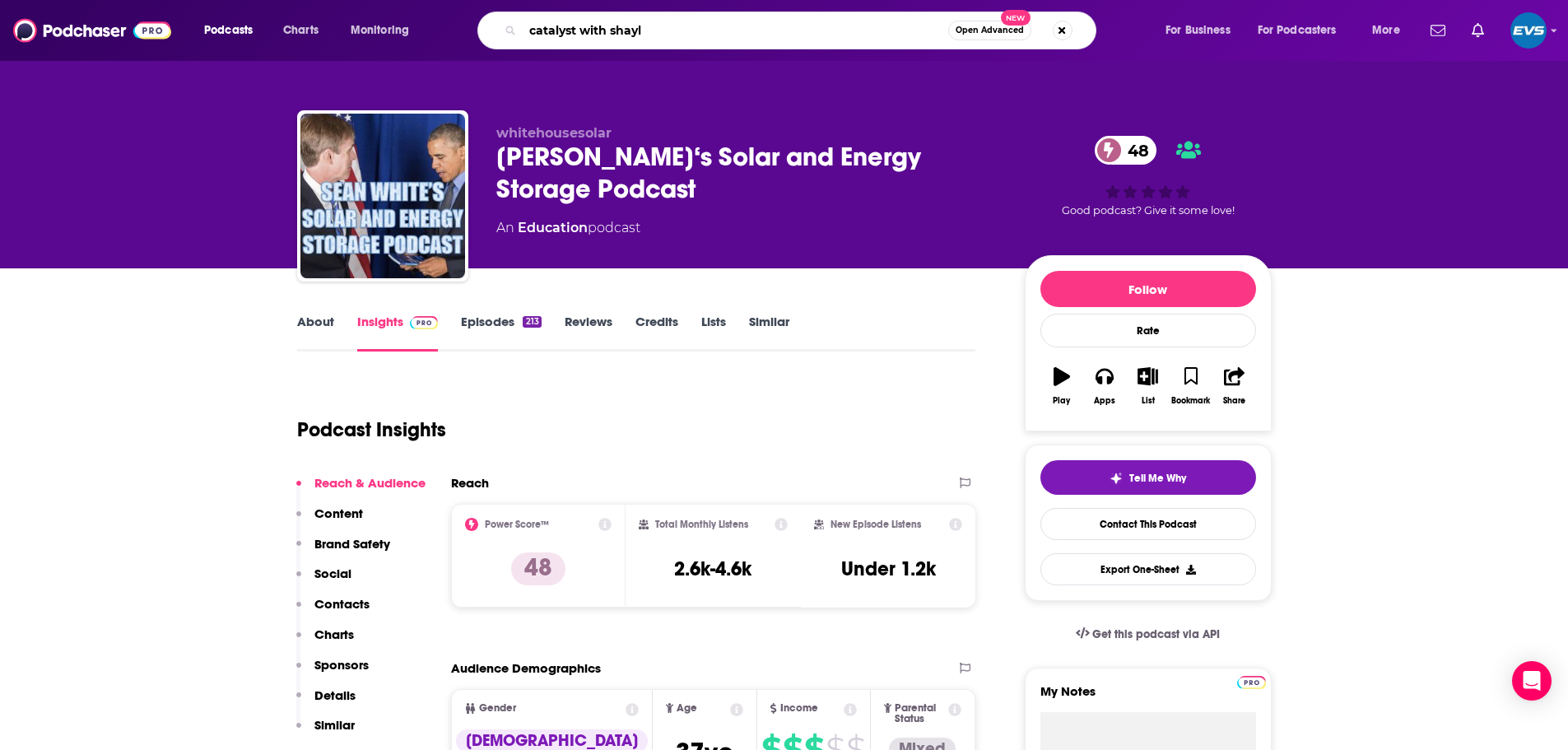 type on "catalyst with shayle" 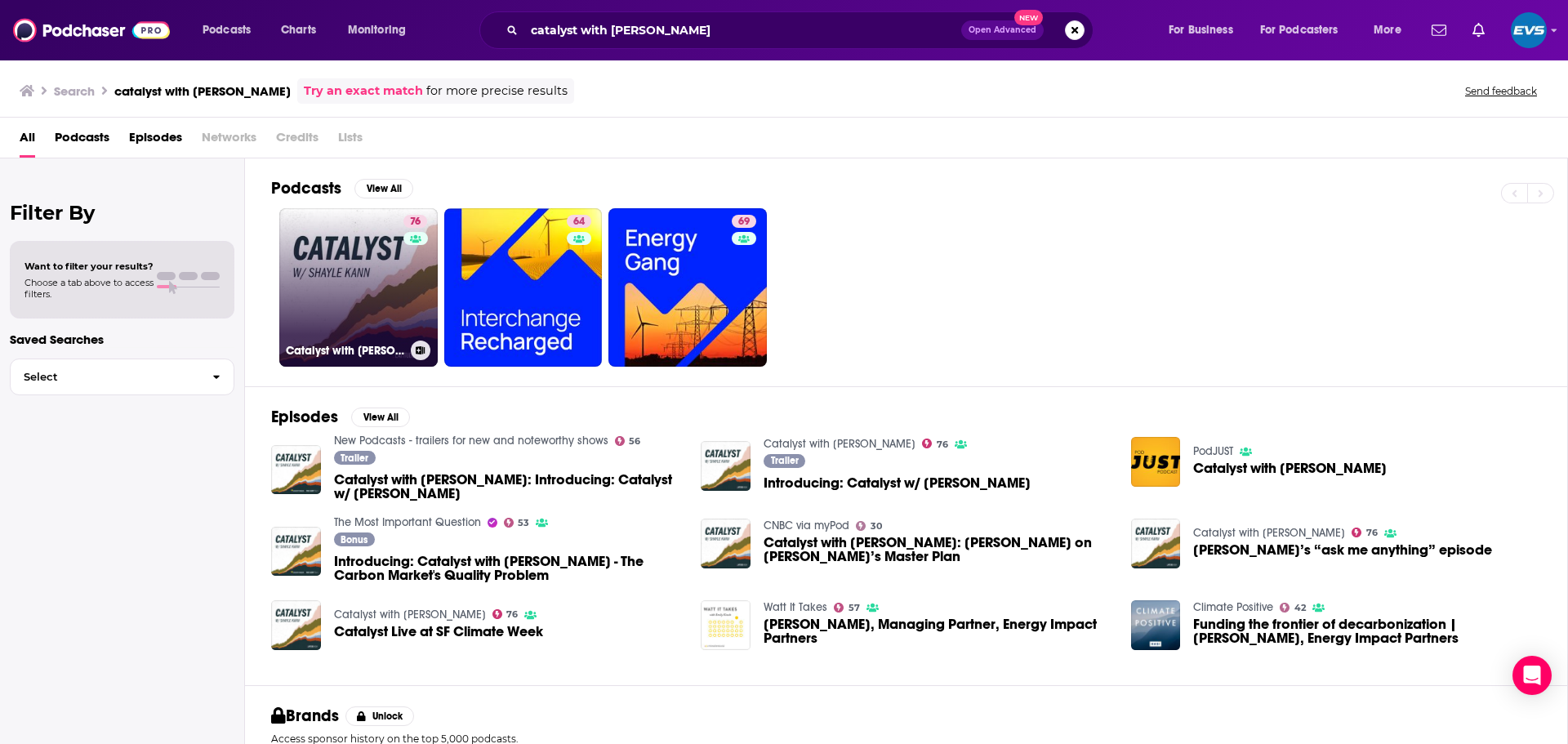 click on "76 Catalyst with Shayle Kann" at bounding box center [359, 287] 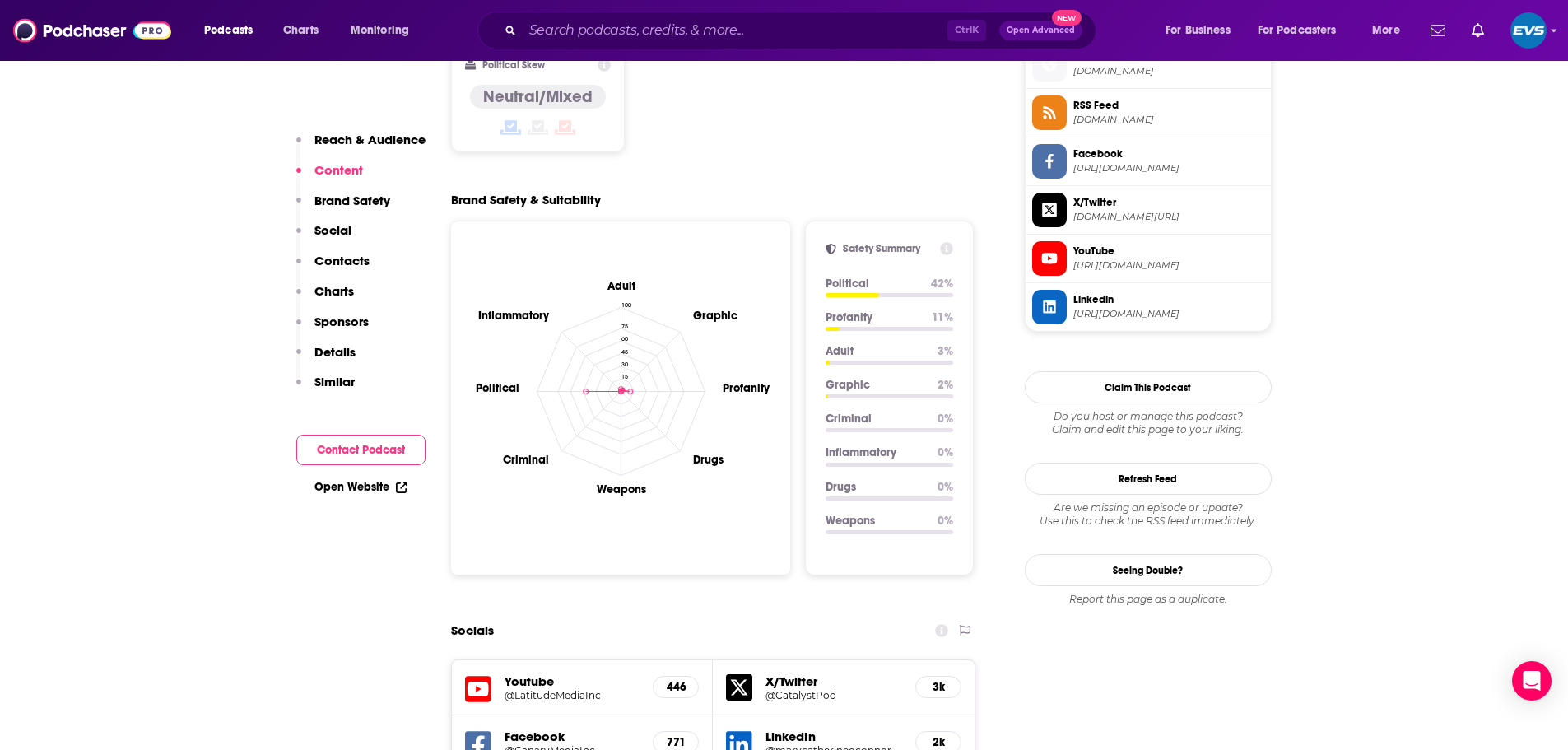 scroll, scrollTop: 1372, scrollLeft: 0, axis: vertical 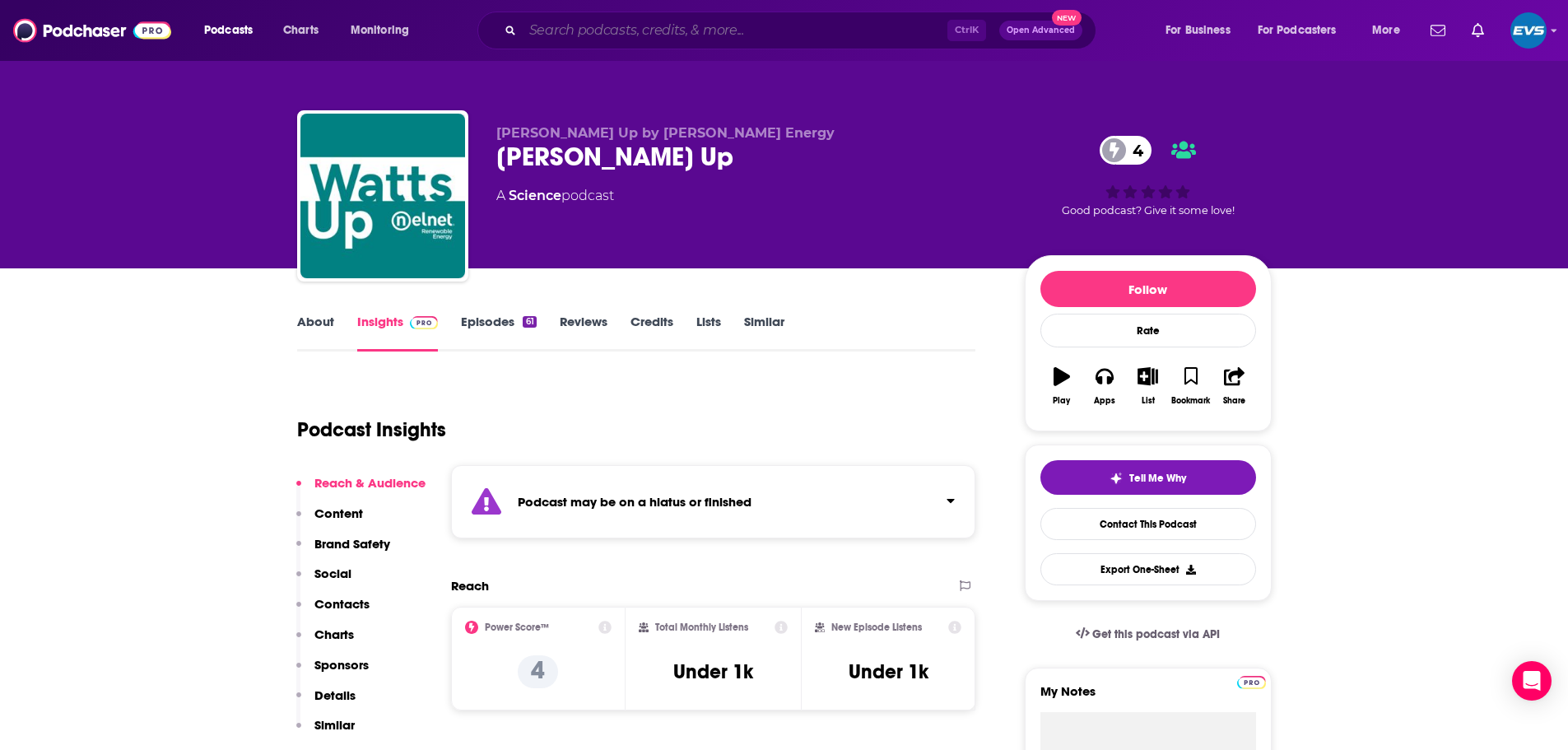 click at bounding box center [735, 30] 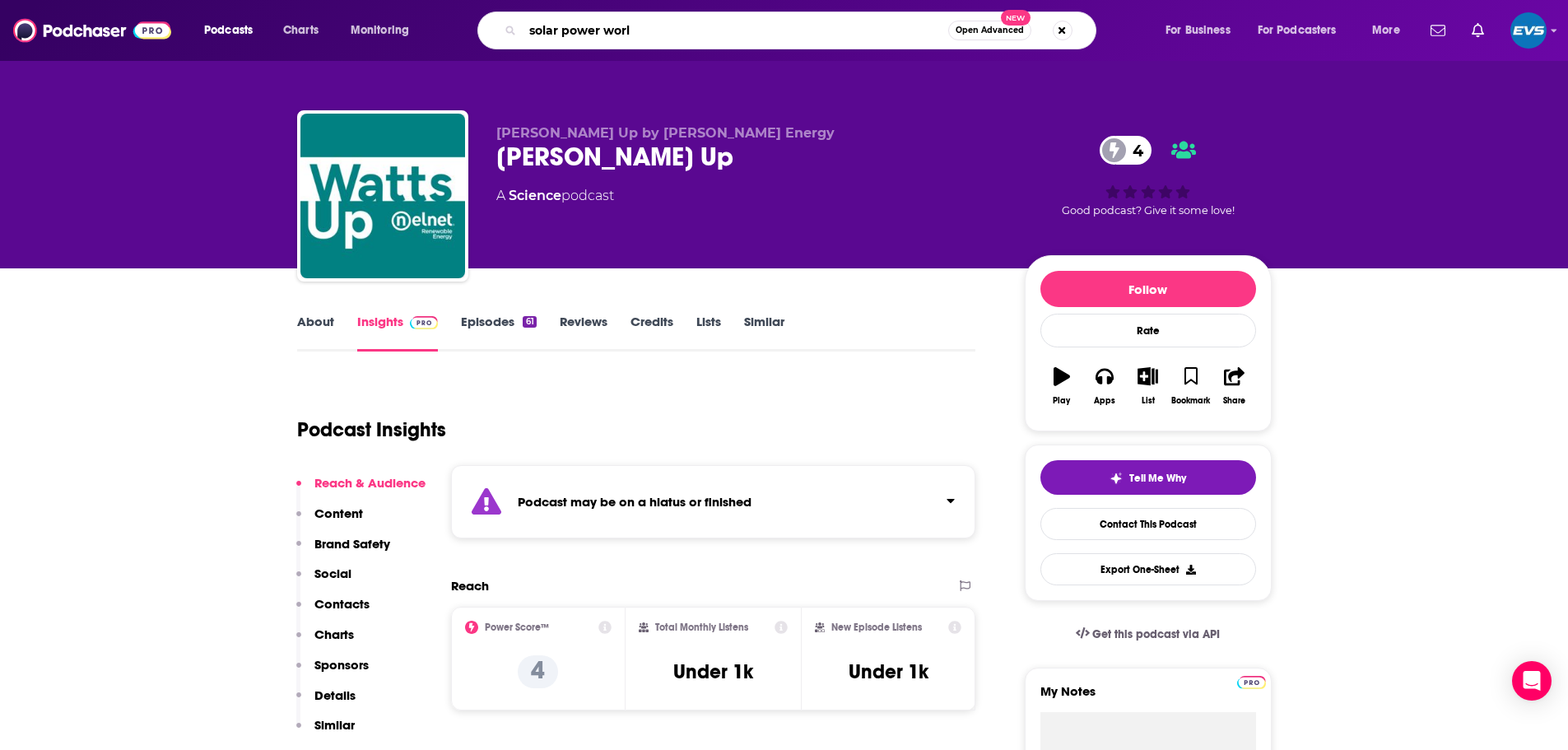 type on "solar power world" 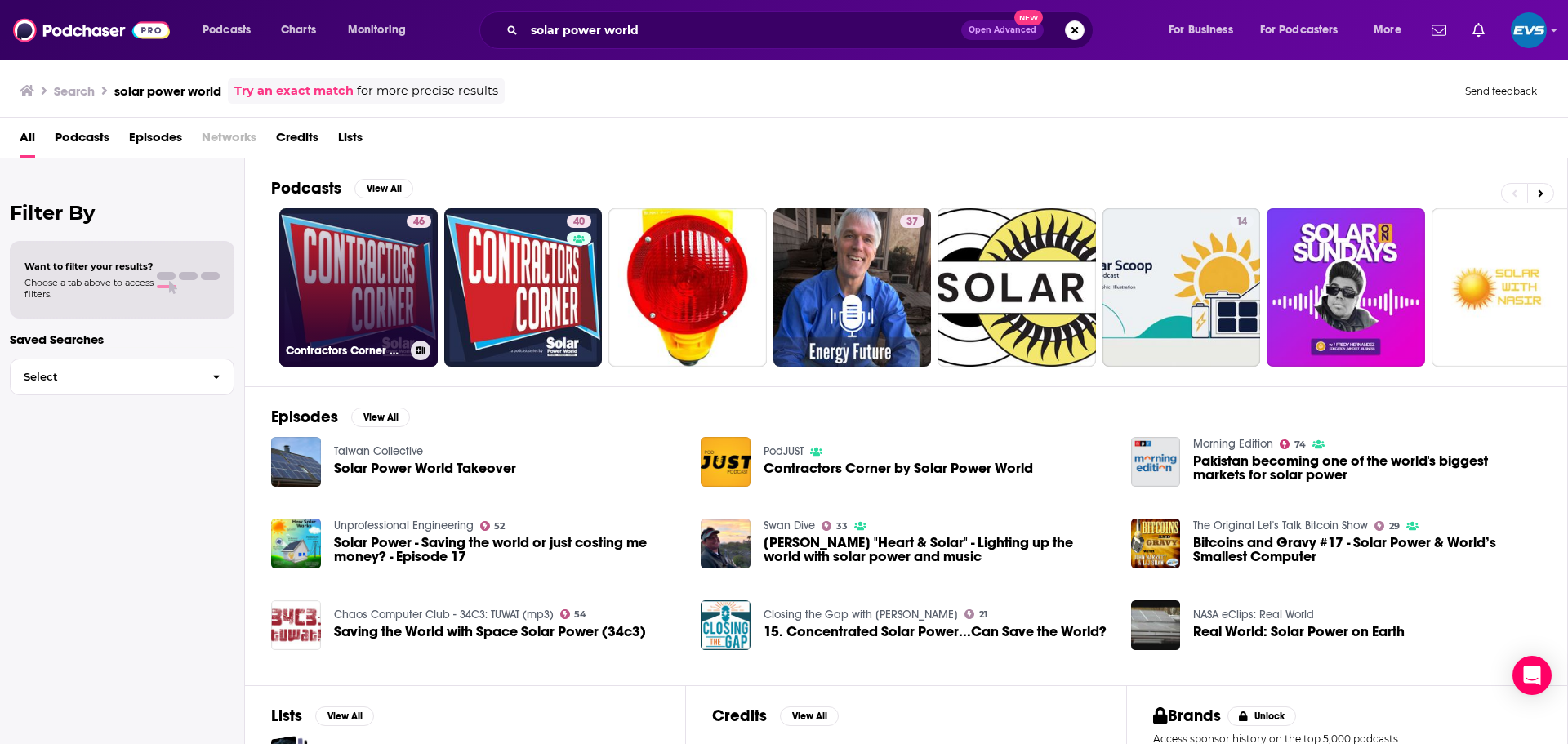 click on "46 Contractors Corner by Solar Power World" at bounding box center [359, 287] 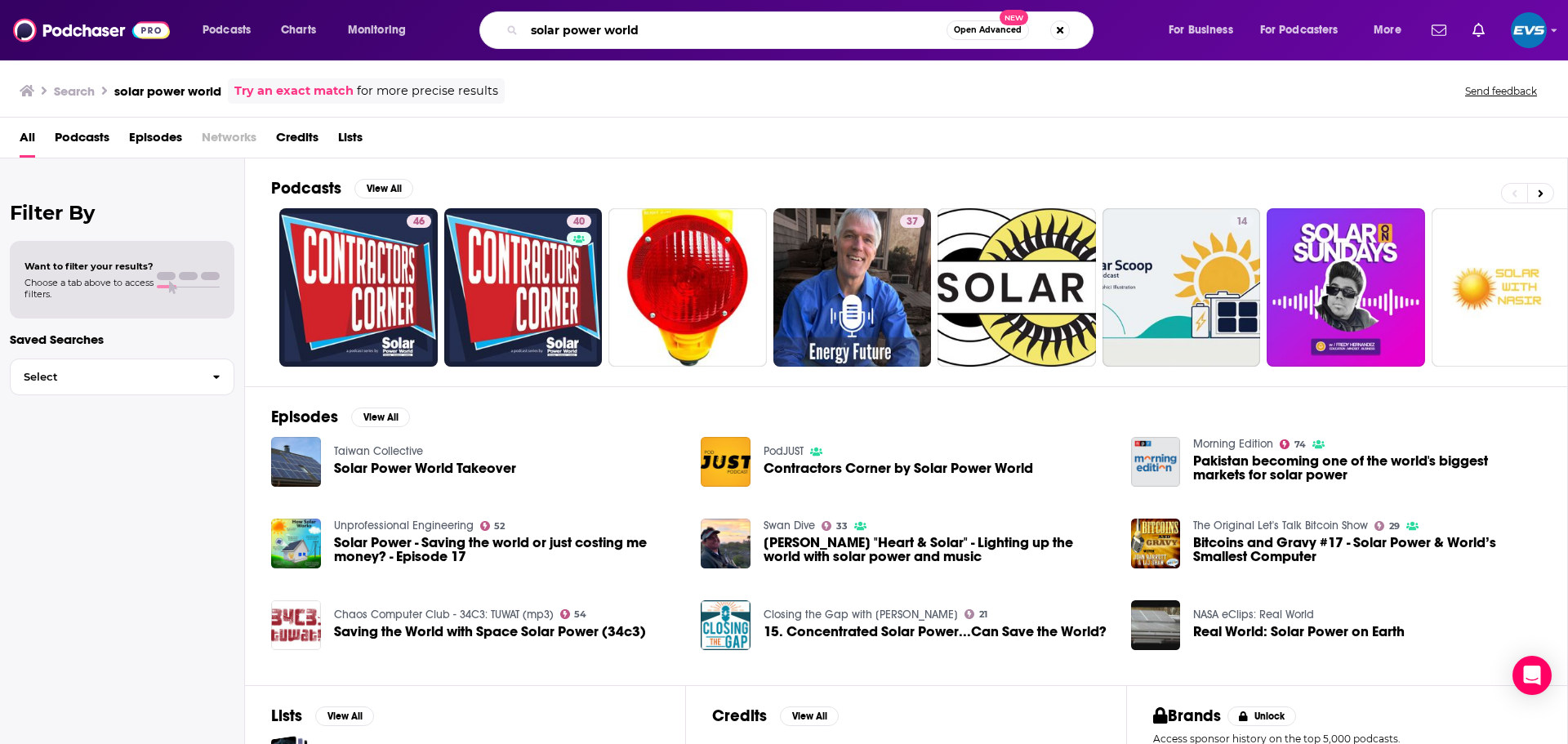 drag, startPoint x: 674, startPoint y: 30, endPoint x: 68, endPoint y: 0, distance: 606.74212 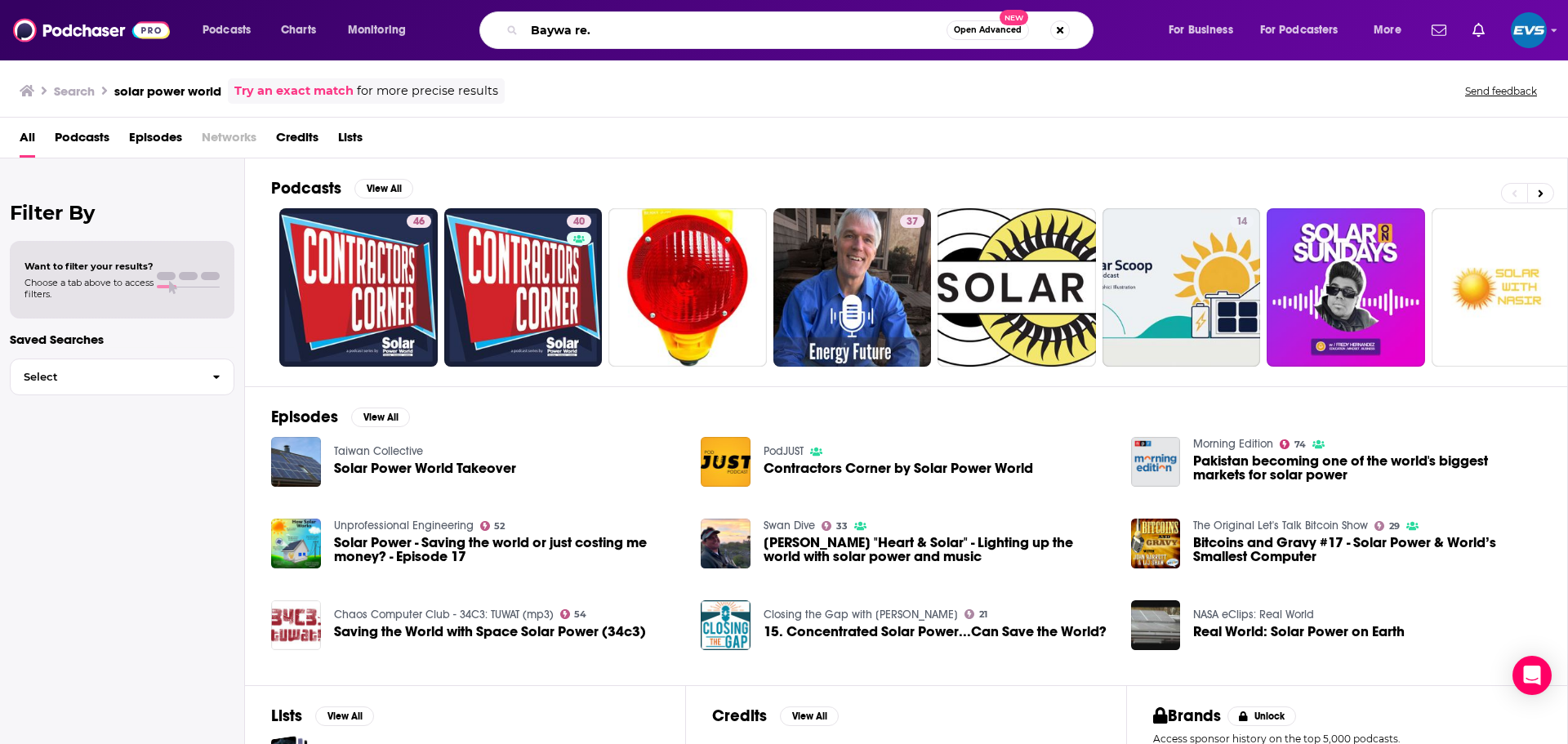 type on "Baywa re." 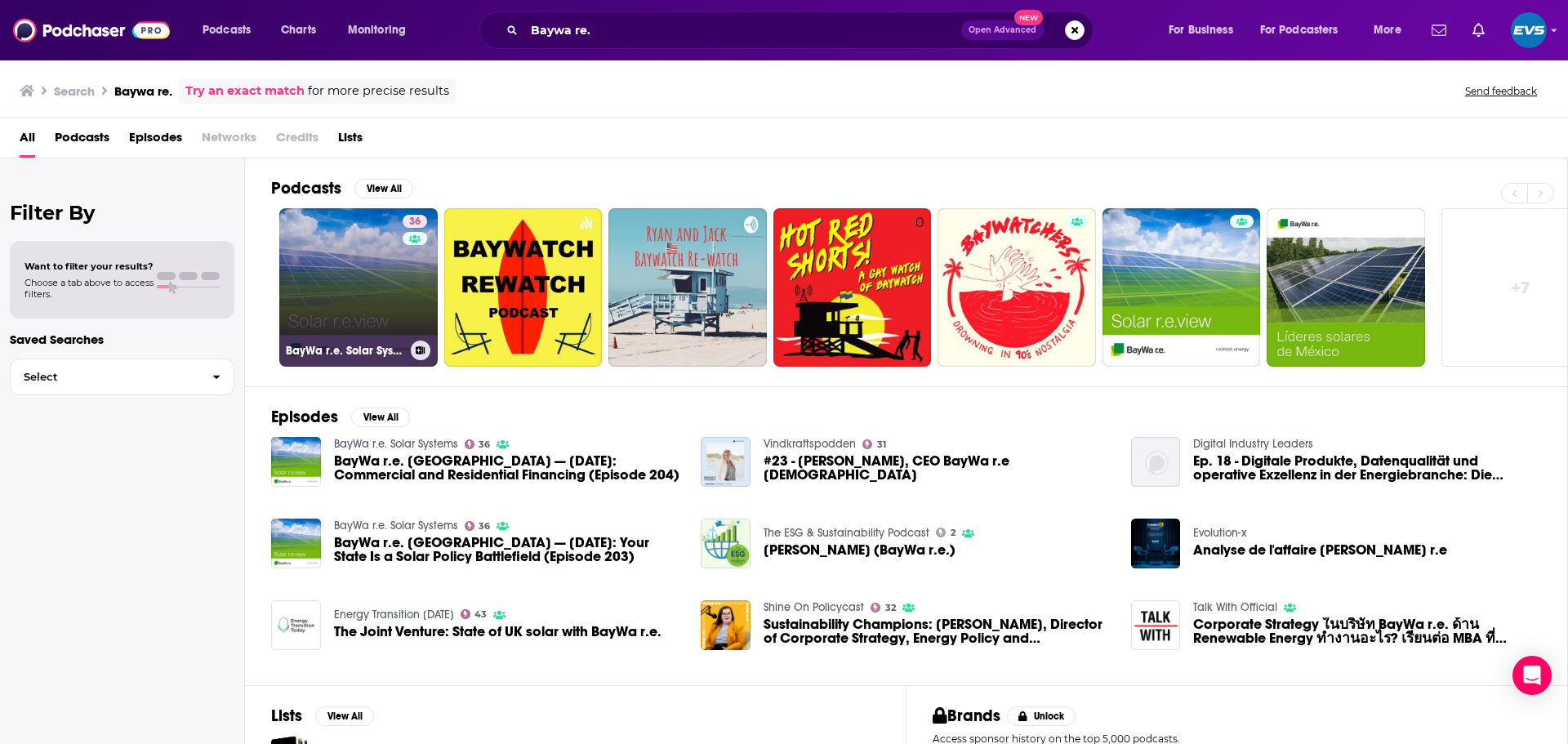 click on "36 BayWa r.e. Solar Systems" at bounding box center [359, 287] 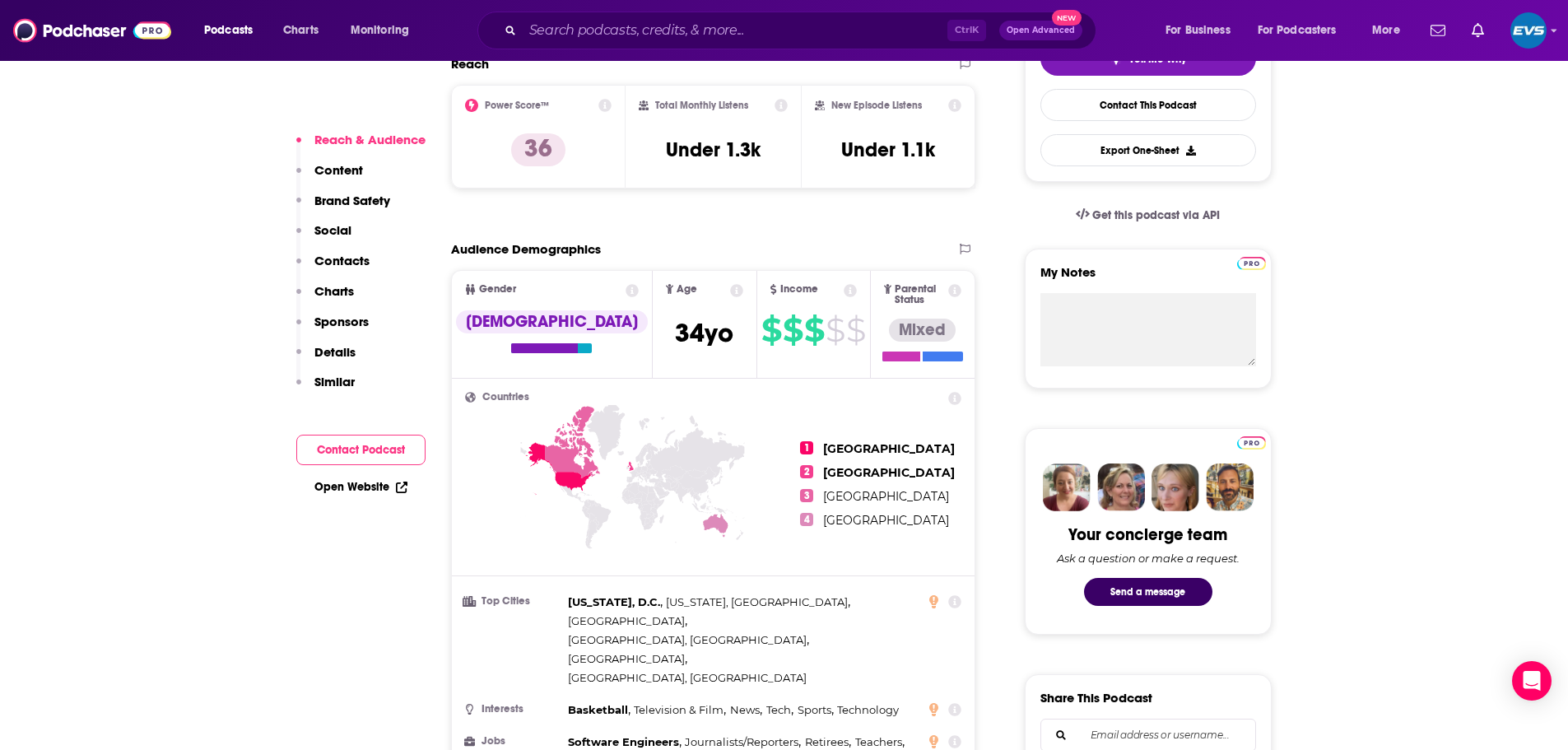 scroll, scrollTop: 549, scrollLeft: 0, axis: vertical 